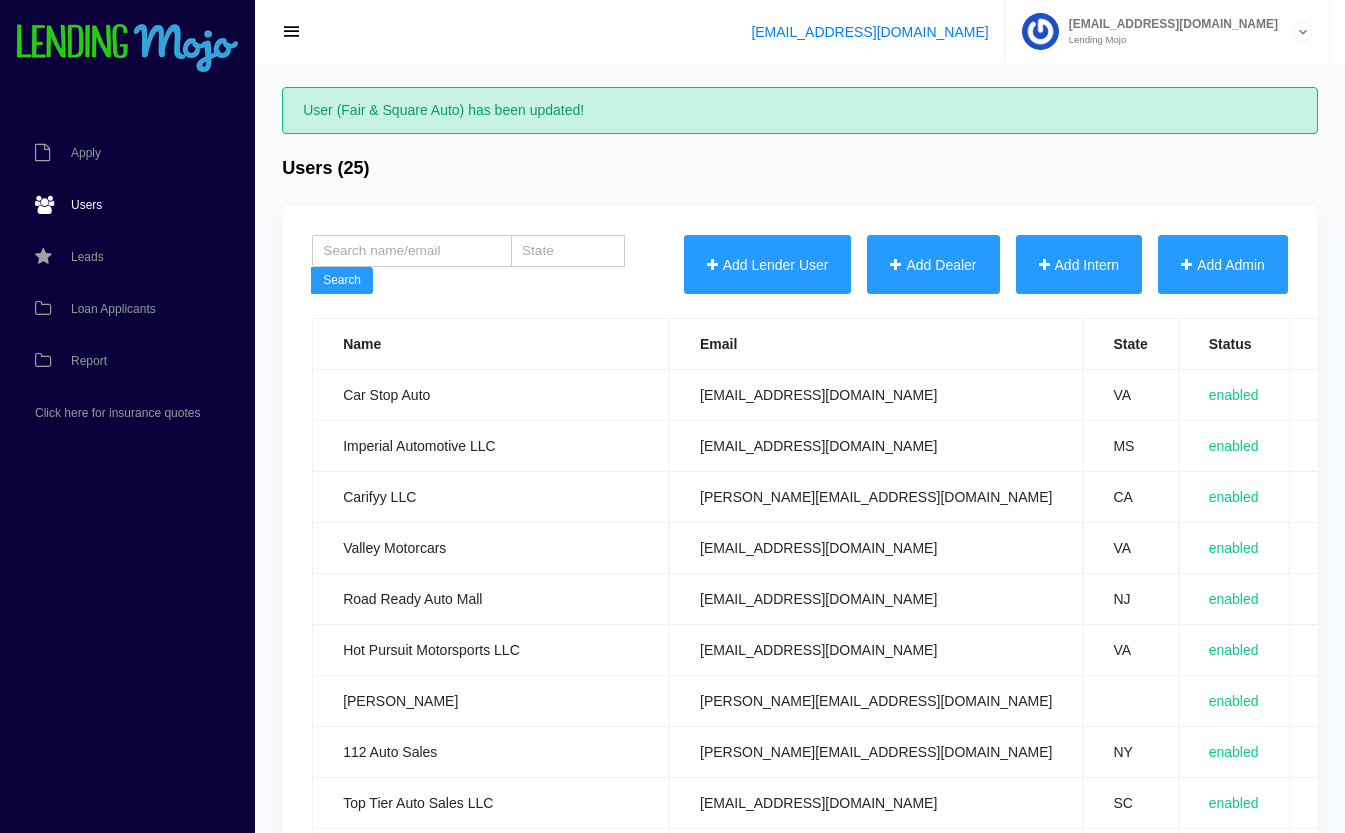 scroll, scrollTop: 0, scrollLeft: 0, axis: both 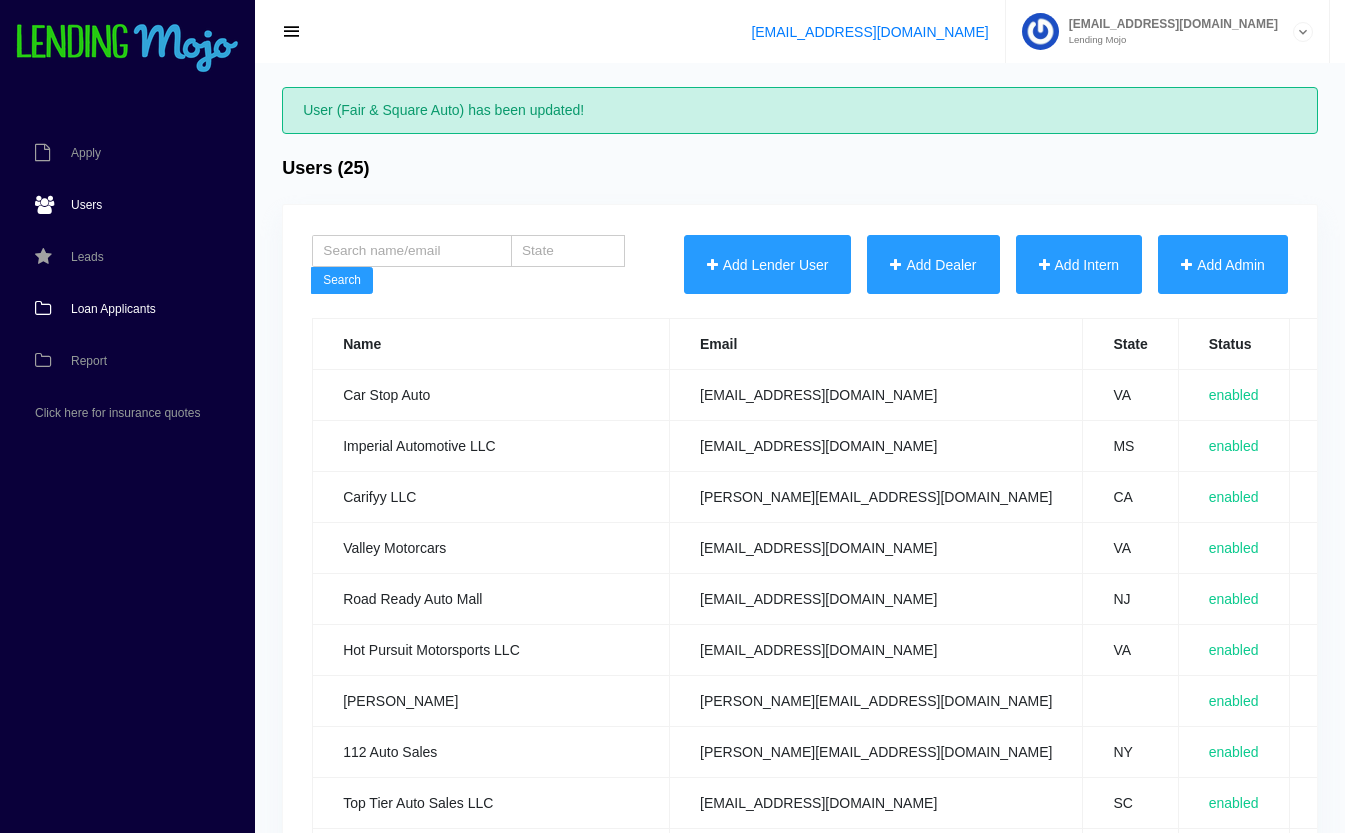 click on "Loan Applicants" at bounding box center [113, 309] 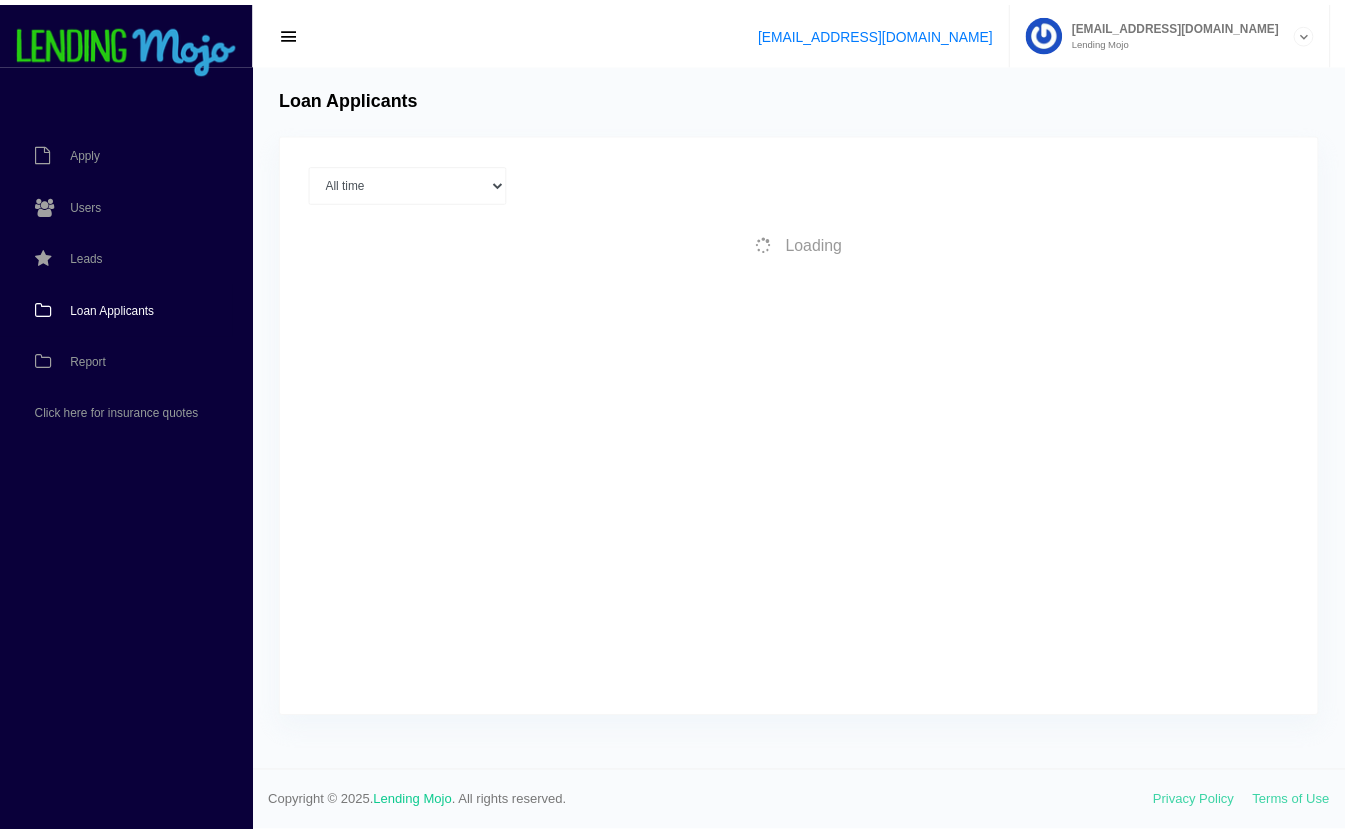 scroll, scrollTop: 0, scrollLeft: 0, axis: both 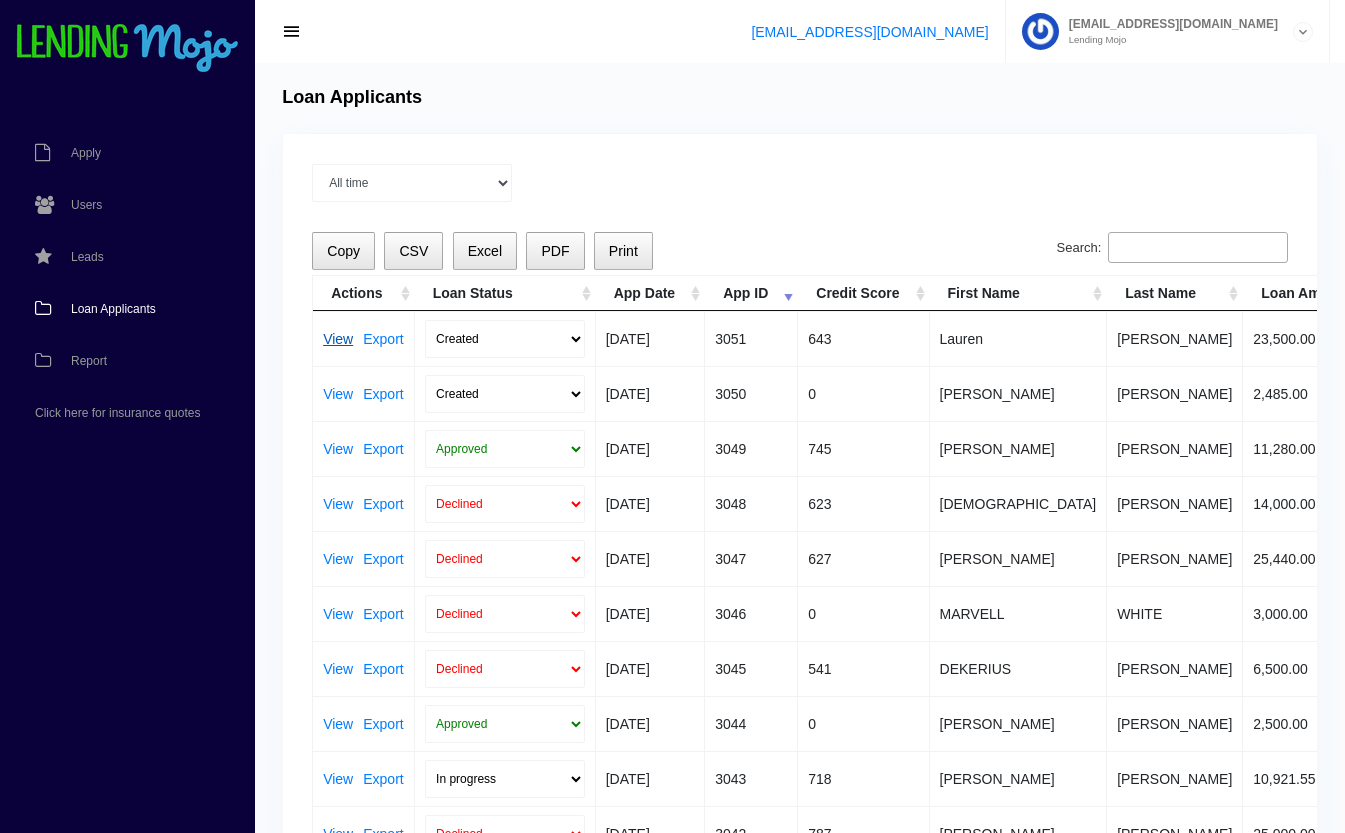 click on "View" at bounding box center (338, 339) 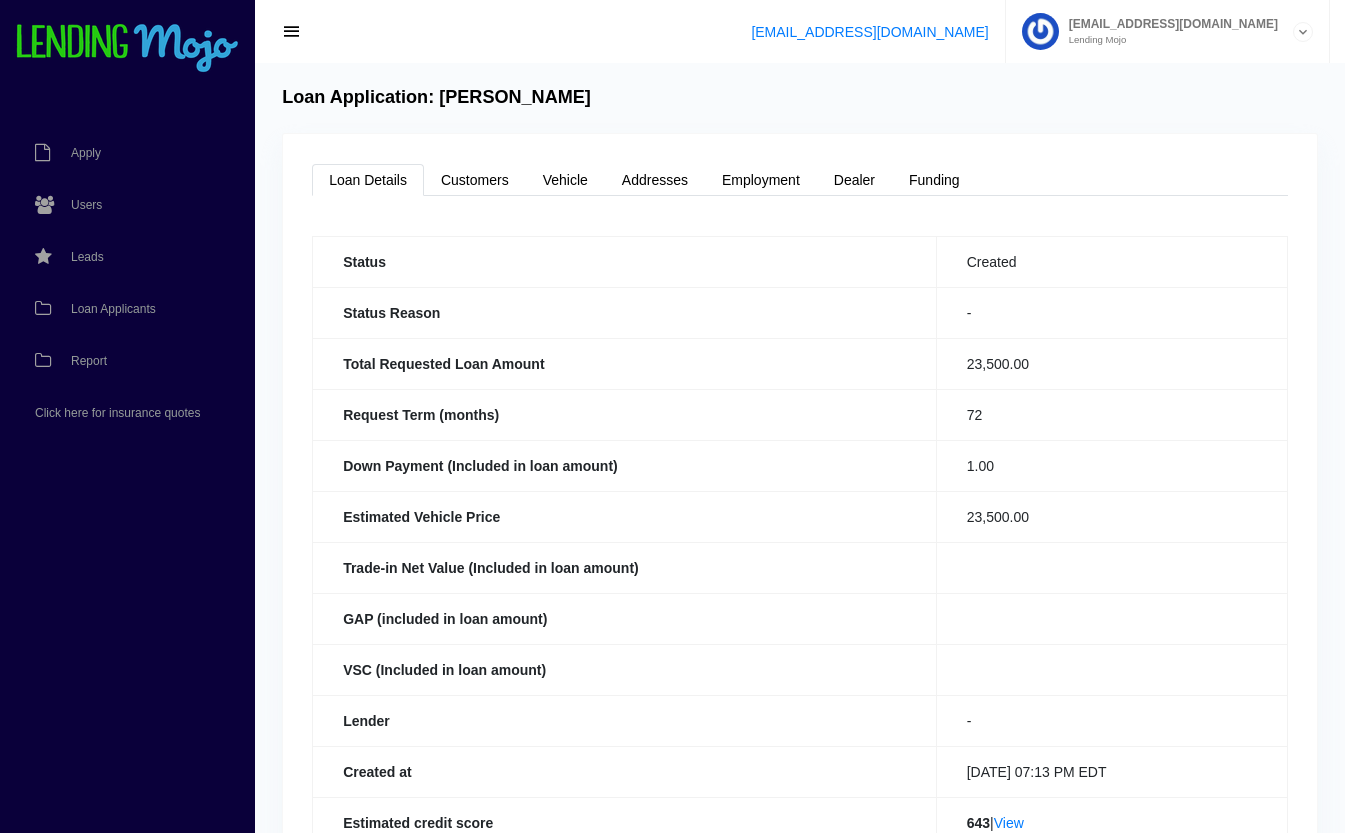 scroll, scrollTop: 0, scrollLeft: 0, axis: both 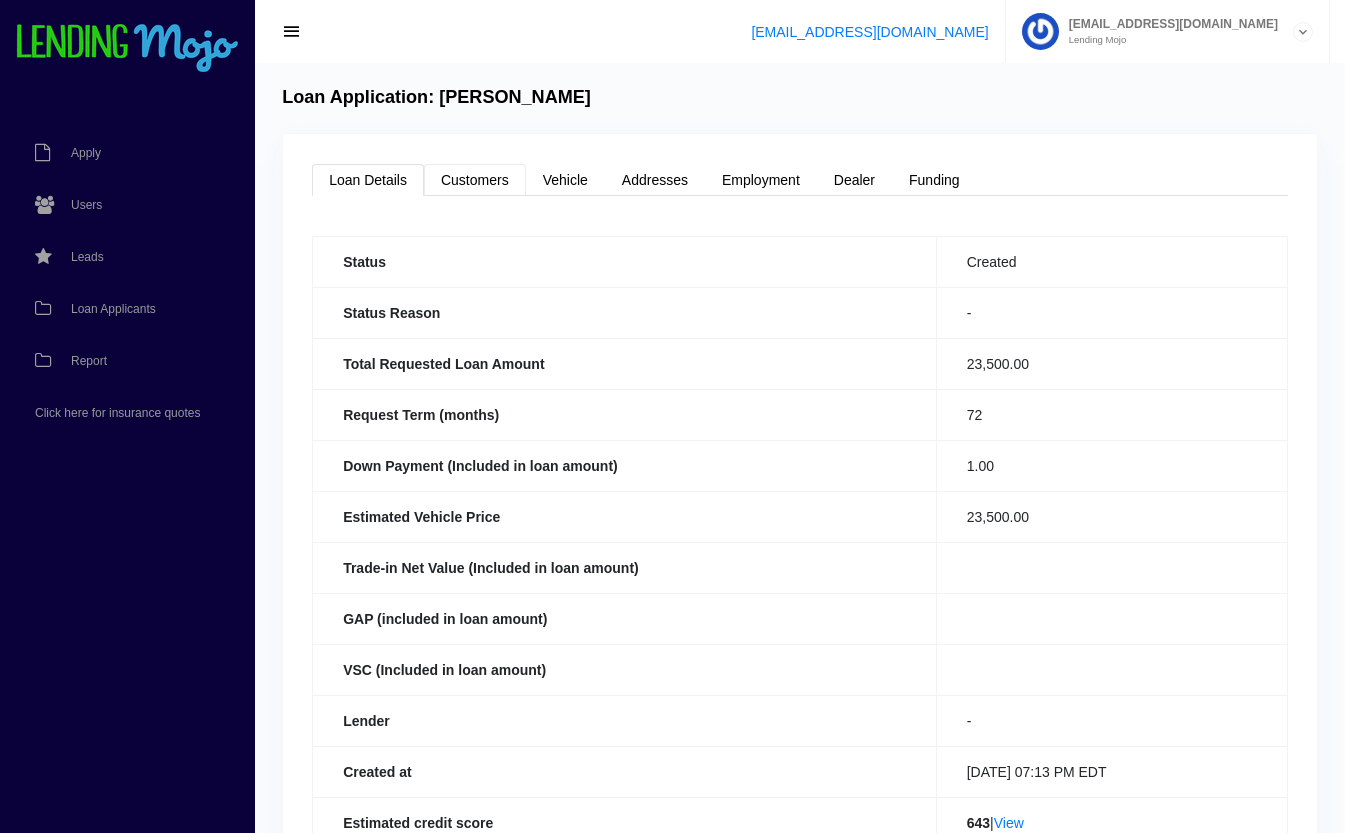 click on "Customers" at bounding box center [475, 180] 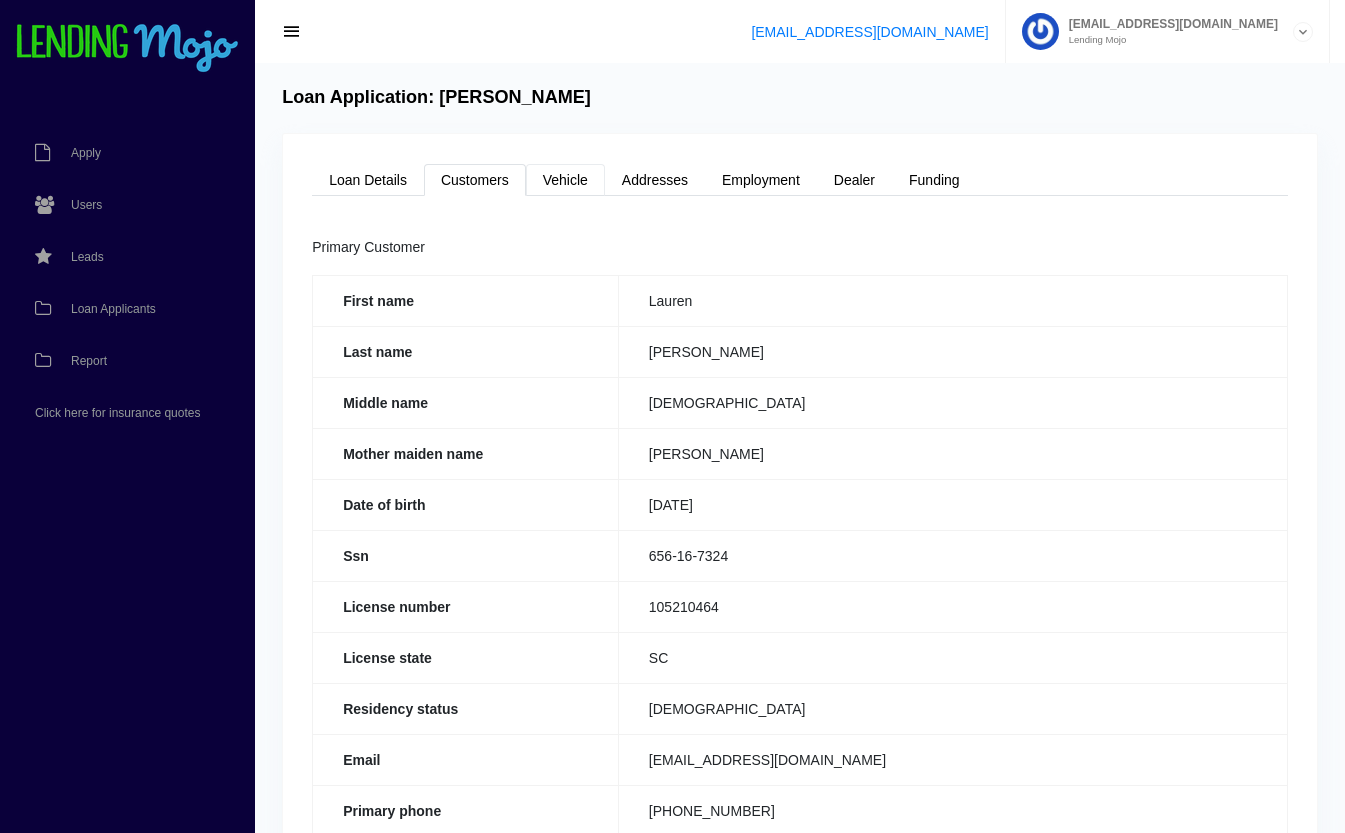 click on "Vehicle" at bounding box center (565, 180) 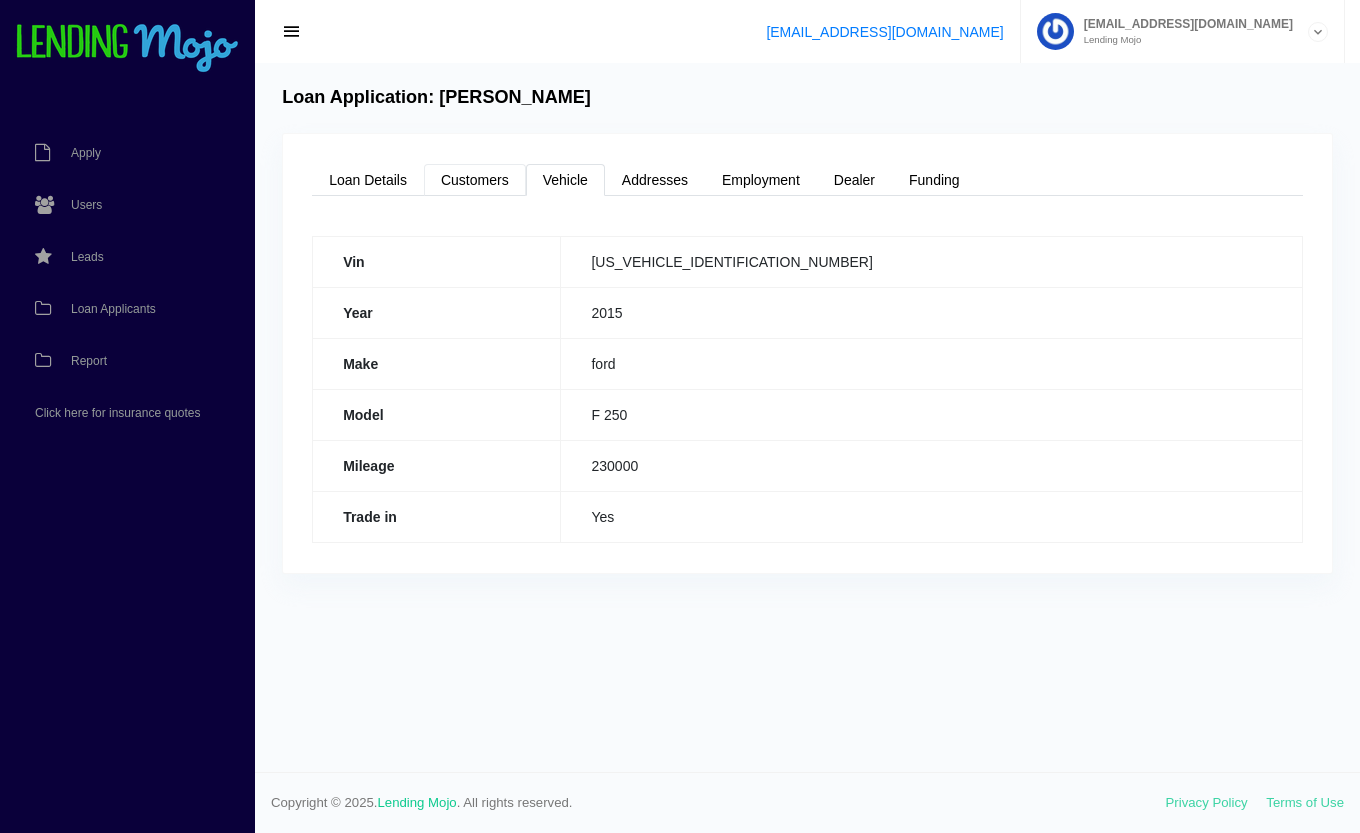 click on "Customers" at bounding box center (475, 180) 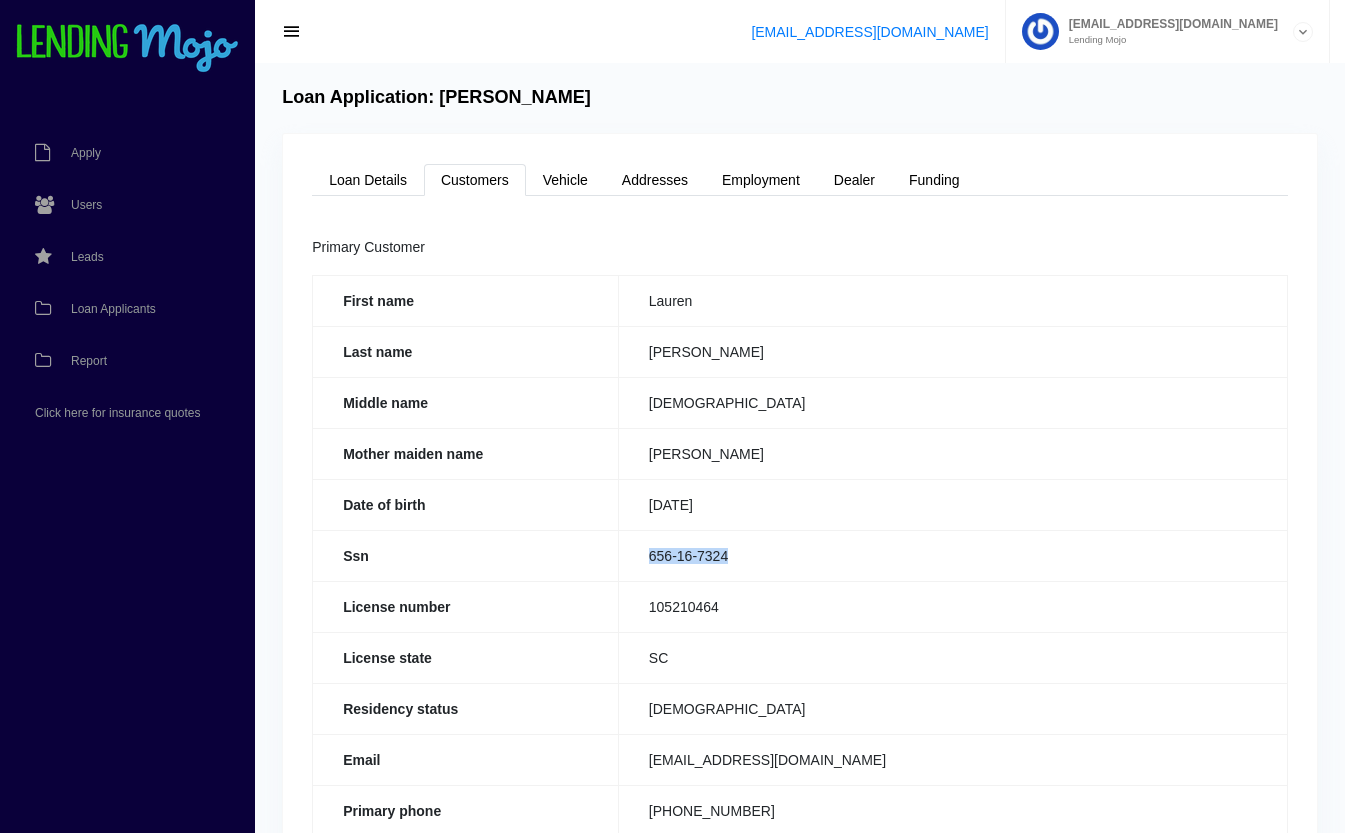 drag, startPoint x: 755, startPoint y: 559, endPoint x: 646, endPoint y: 568, distance: 109.370926 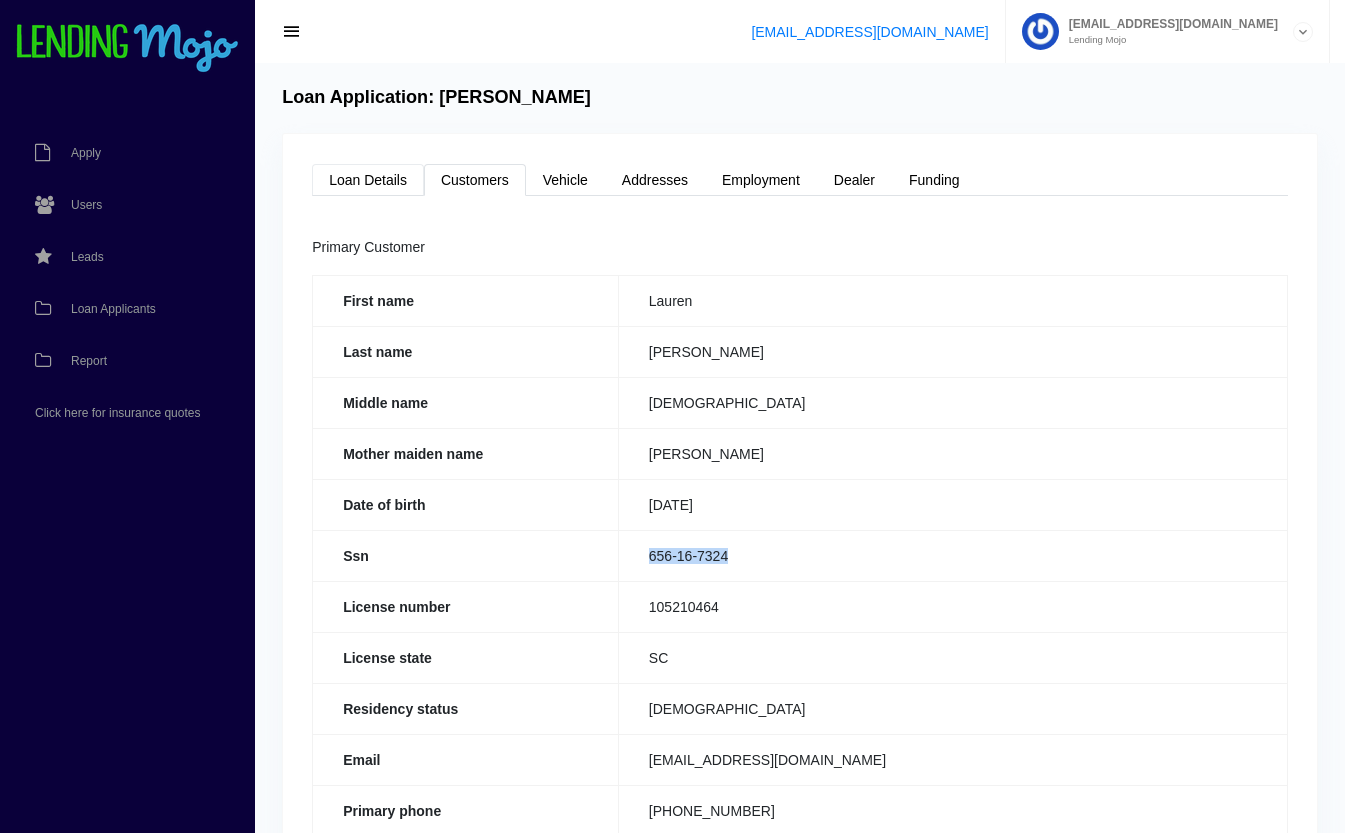 click on "Loan Details" at bounding box center (368, 180) 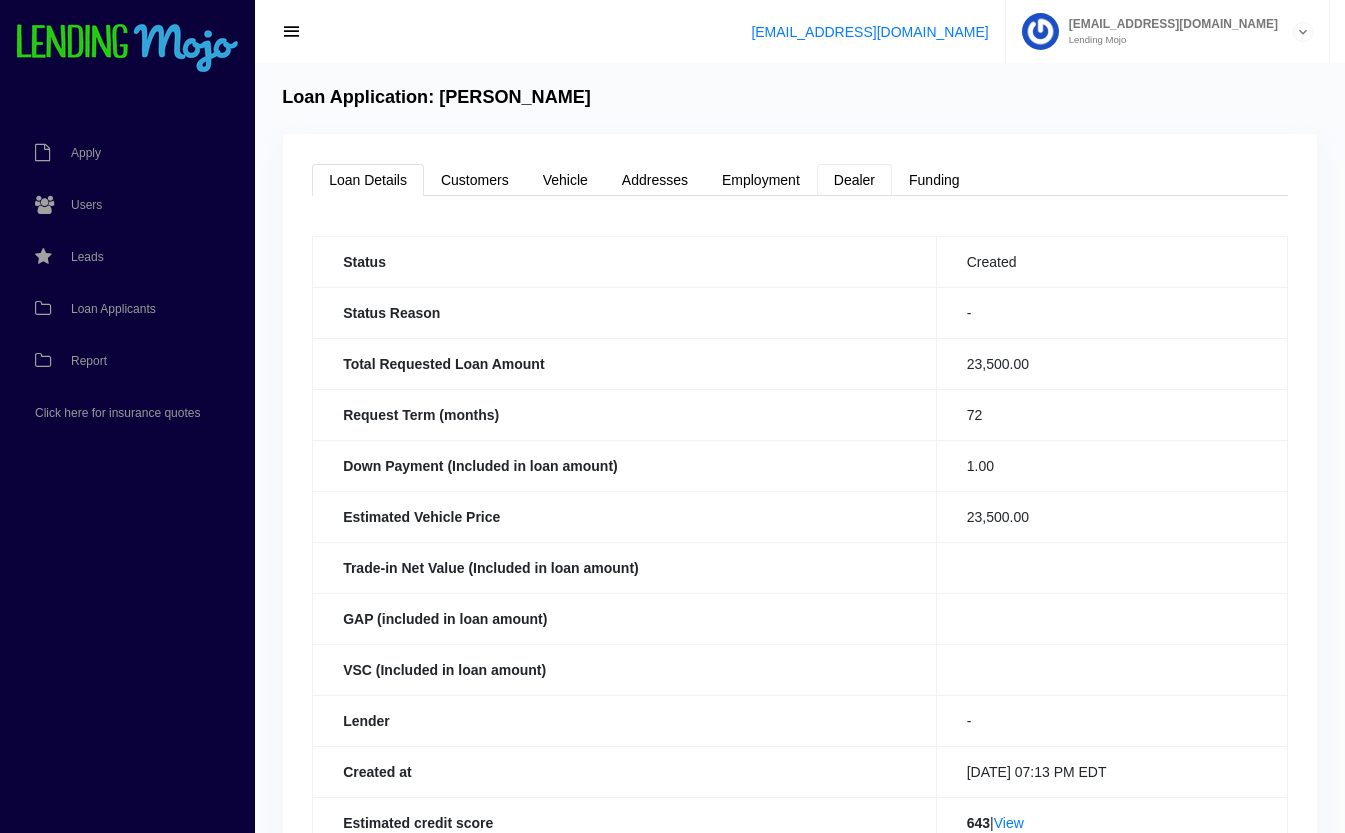 click on "Dealer" at bounding box center [854, 180] 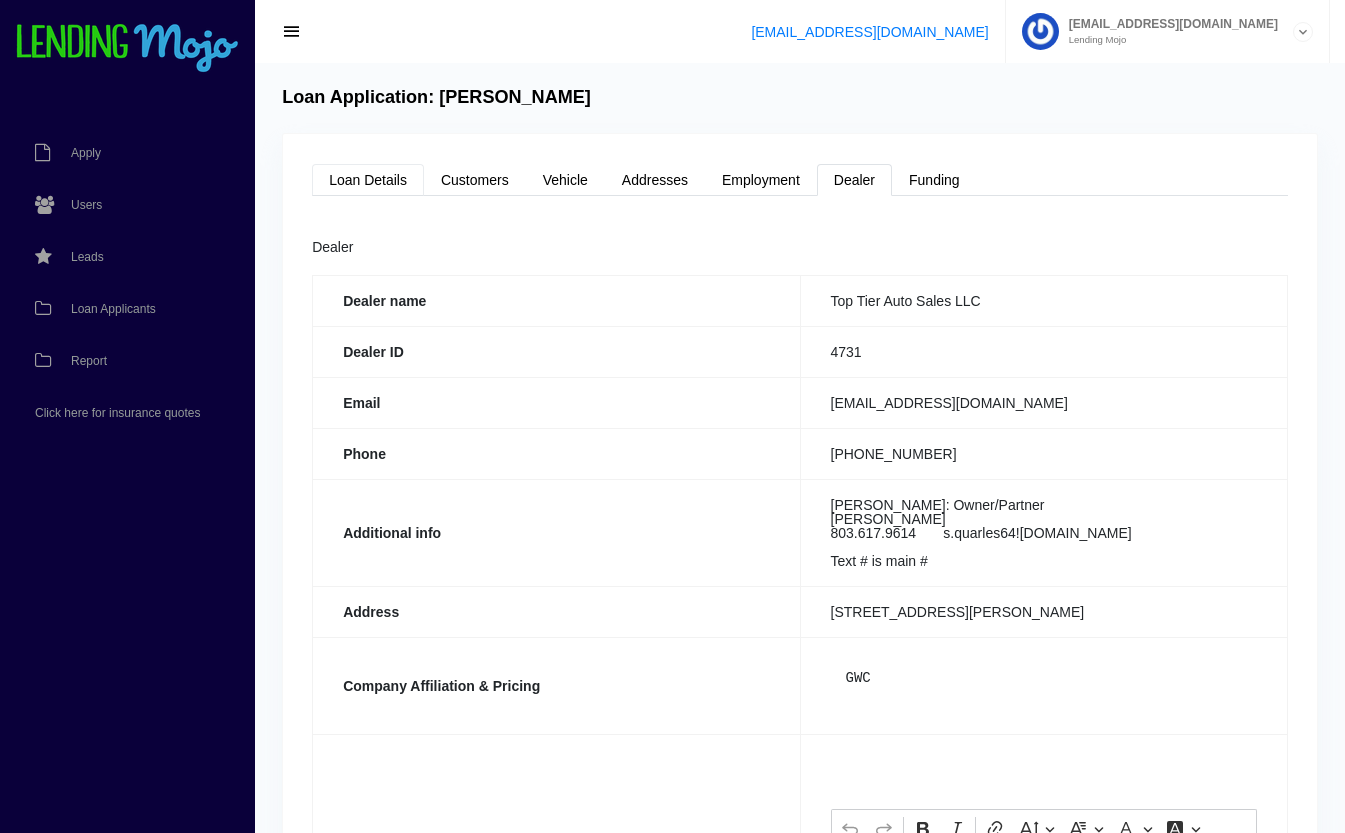 click on "Loan Details" at bounding box center (368, 180) 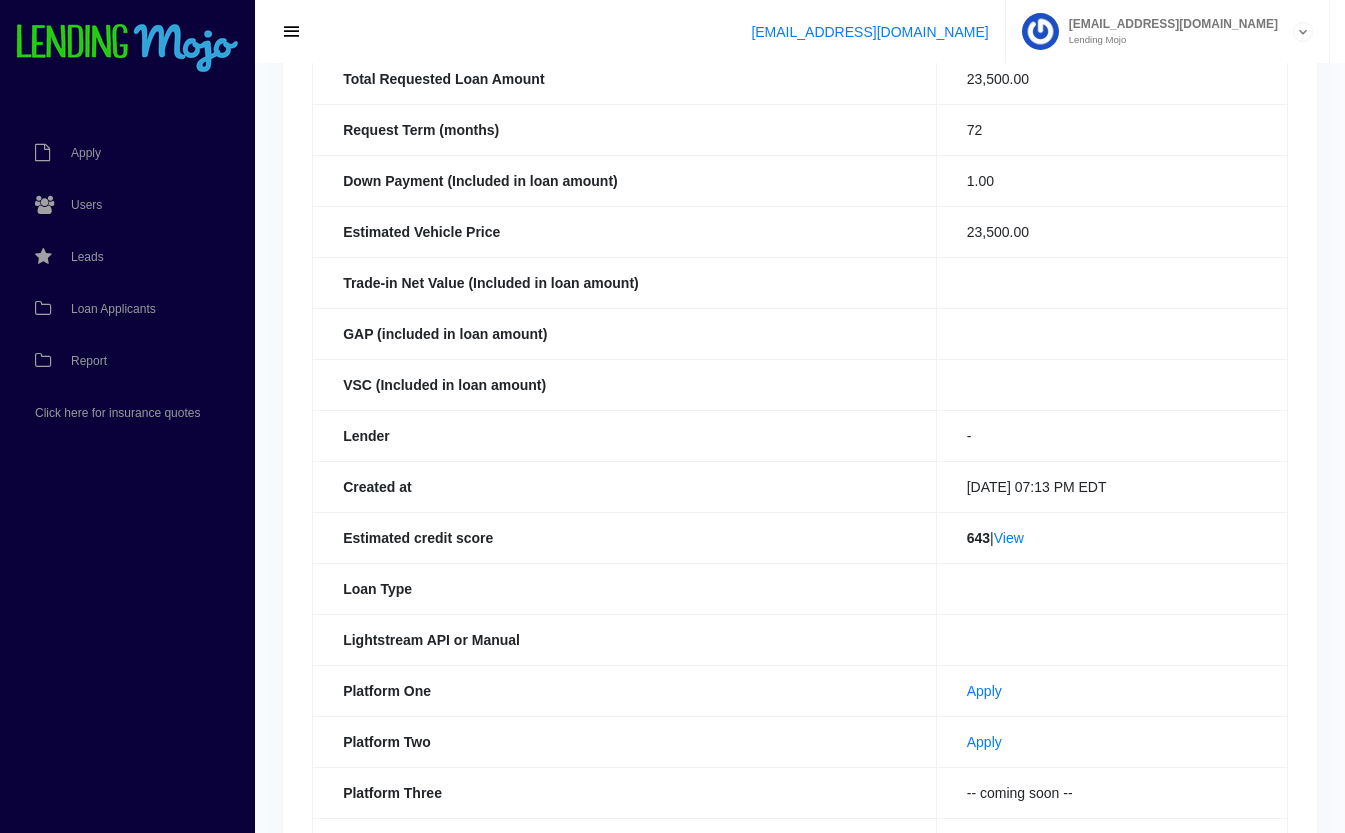 scroll, scrollTop: 437, scrollLeft: 0, axis: vertical 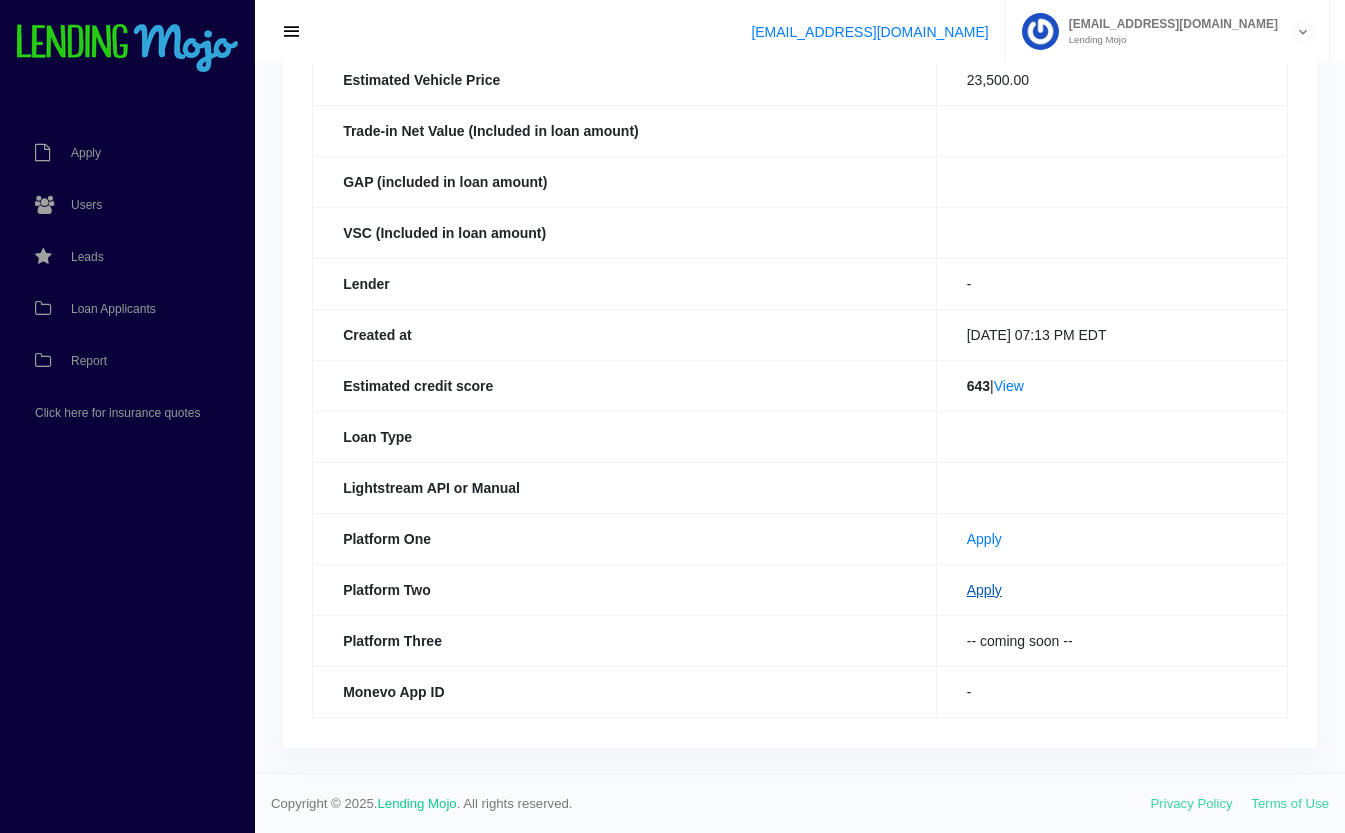 click on "Apply" at bounding box center (984, 590) 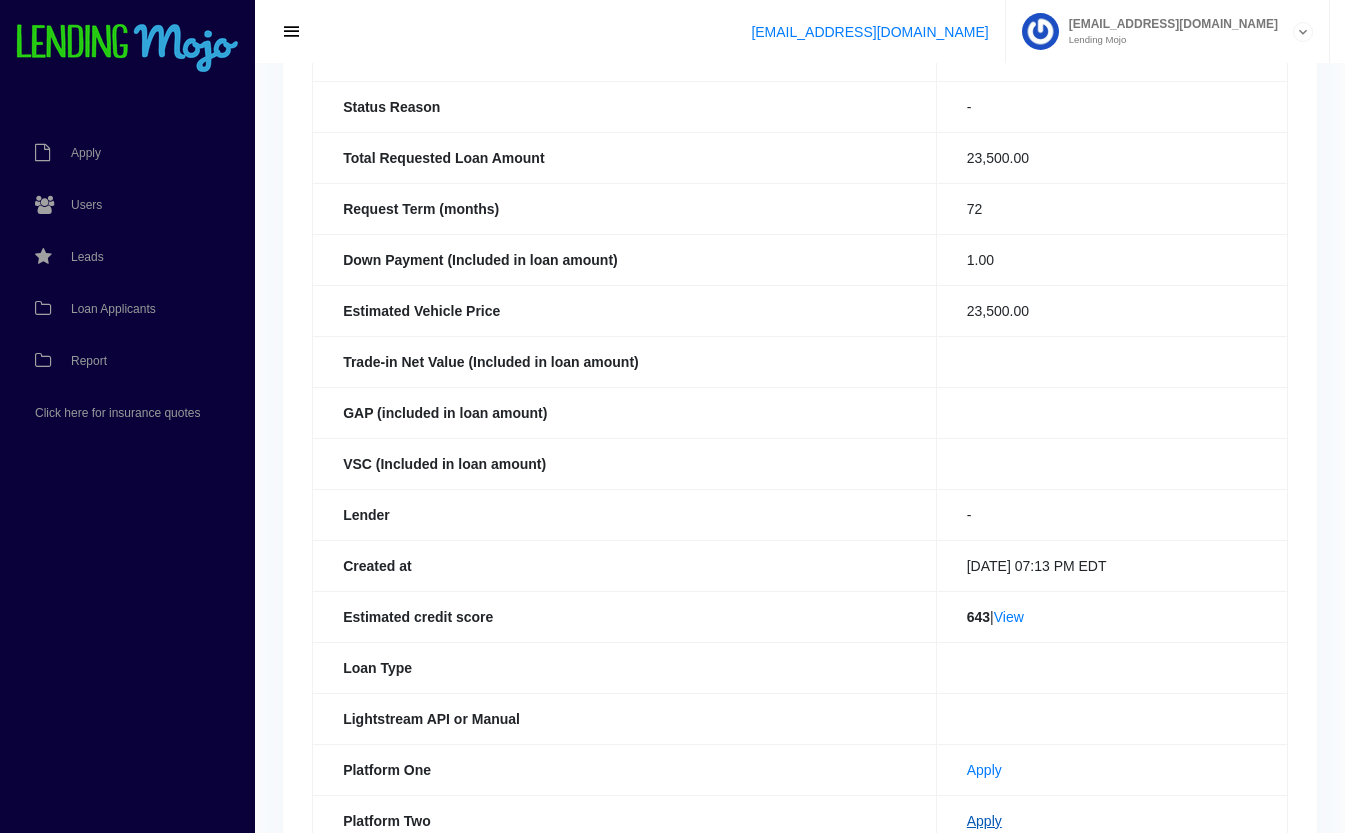 scroll, scrollTop: 0, scrollLeft: 0, axis: both 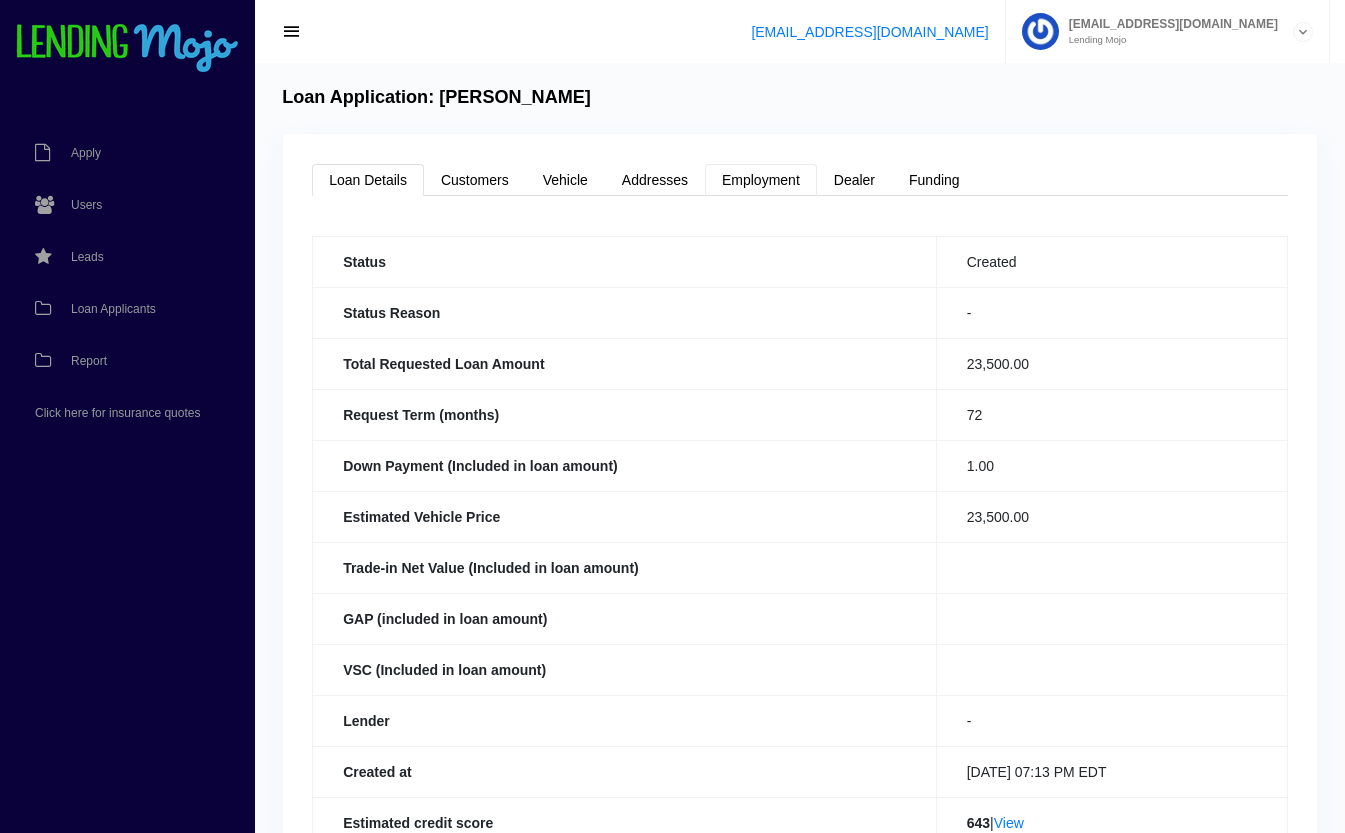 click on "Employment" at bounding box center (761, 180) 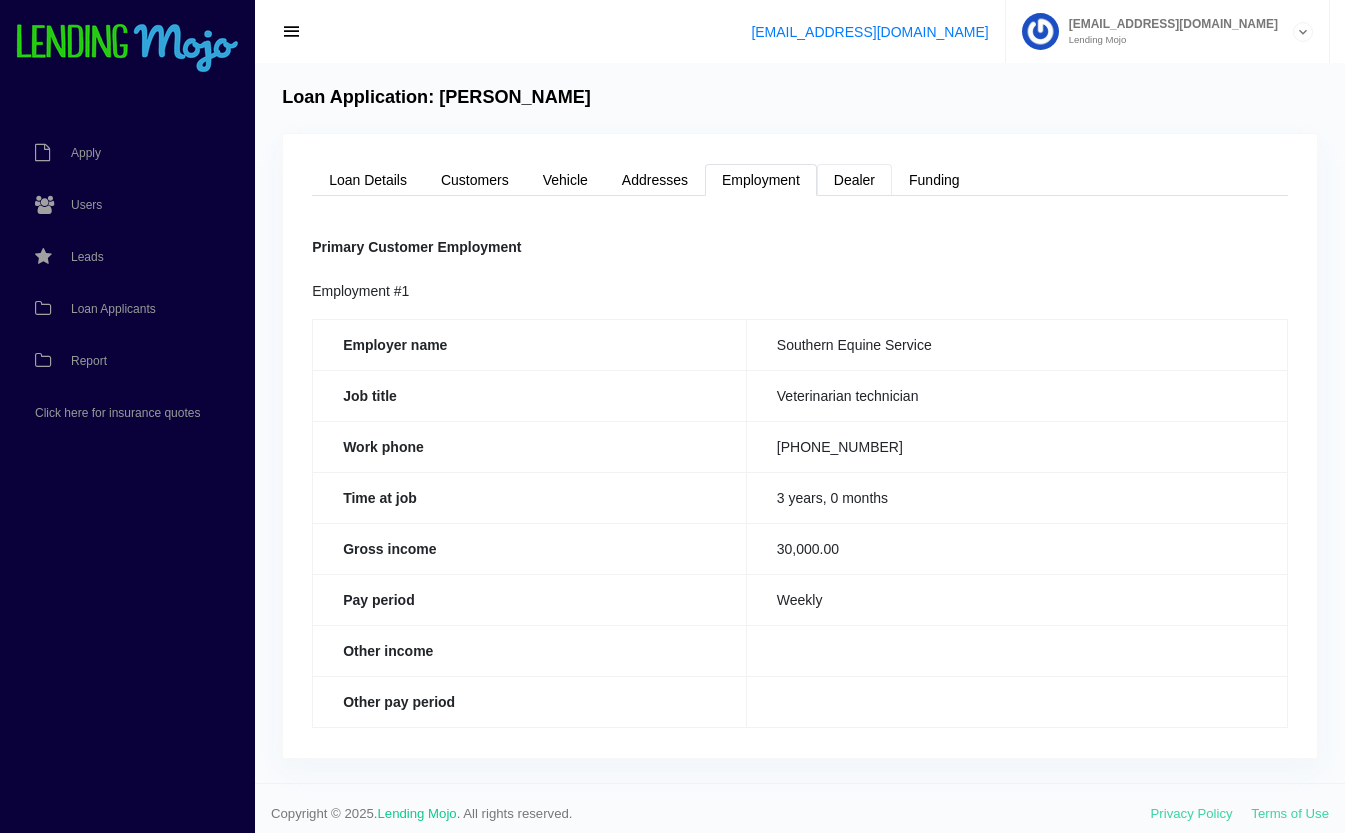click on "Dealer" at bounding box center (854, 180) 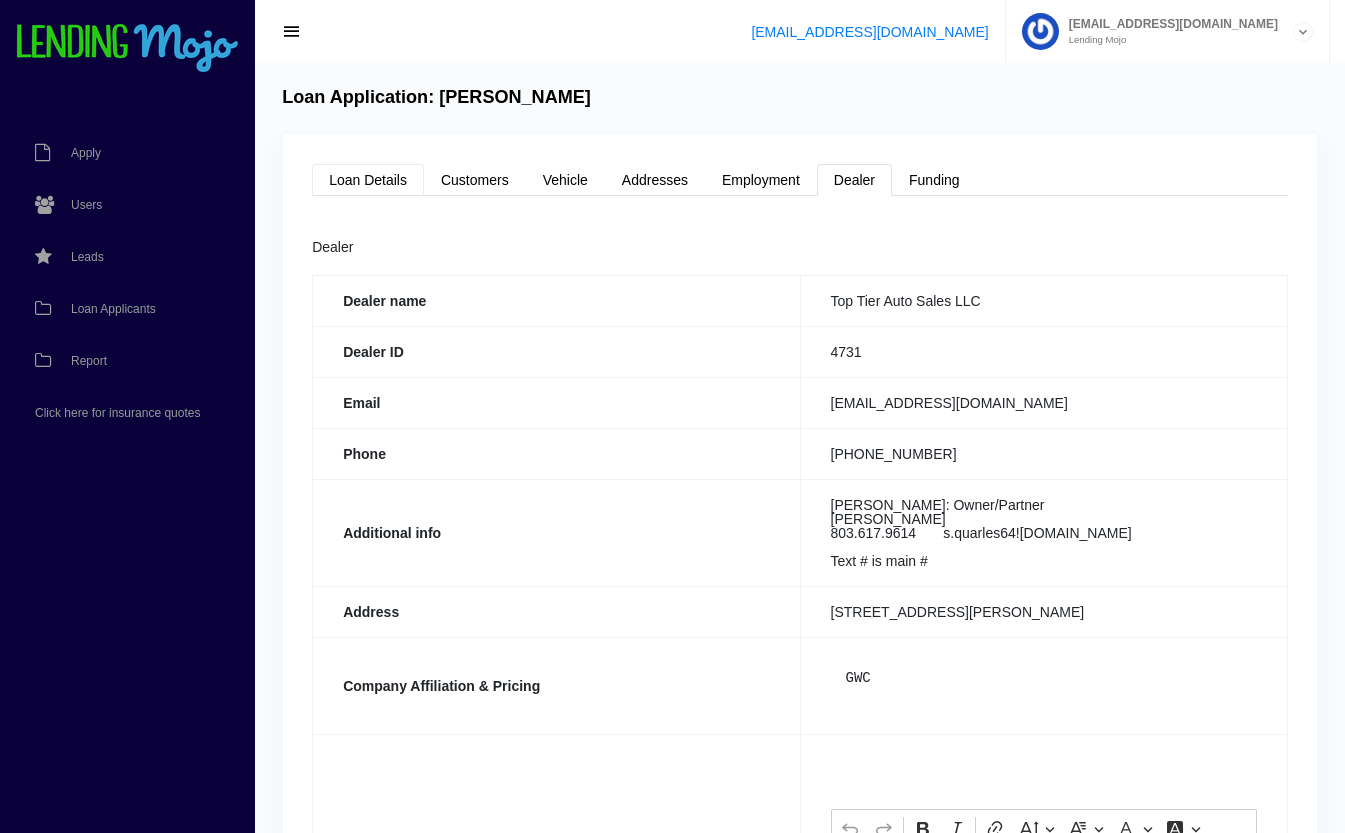 click on "Loan Details" at bounding box center [368, 180] 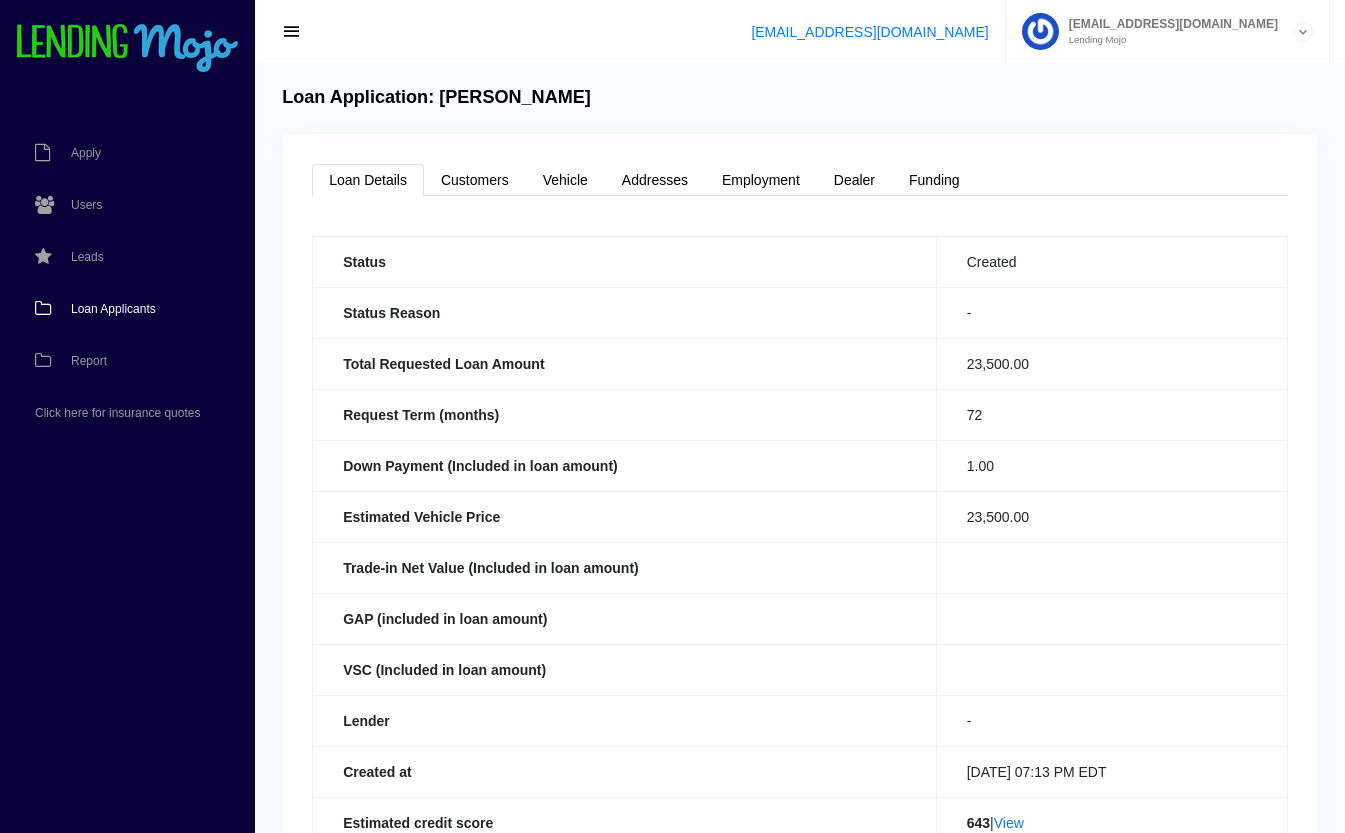 click on "Loan Applicants" at bounding box center [113, 309] 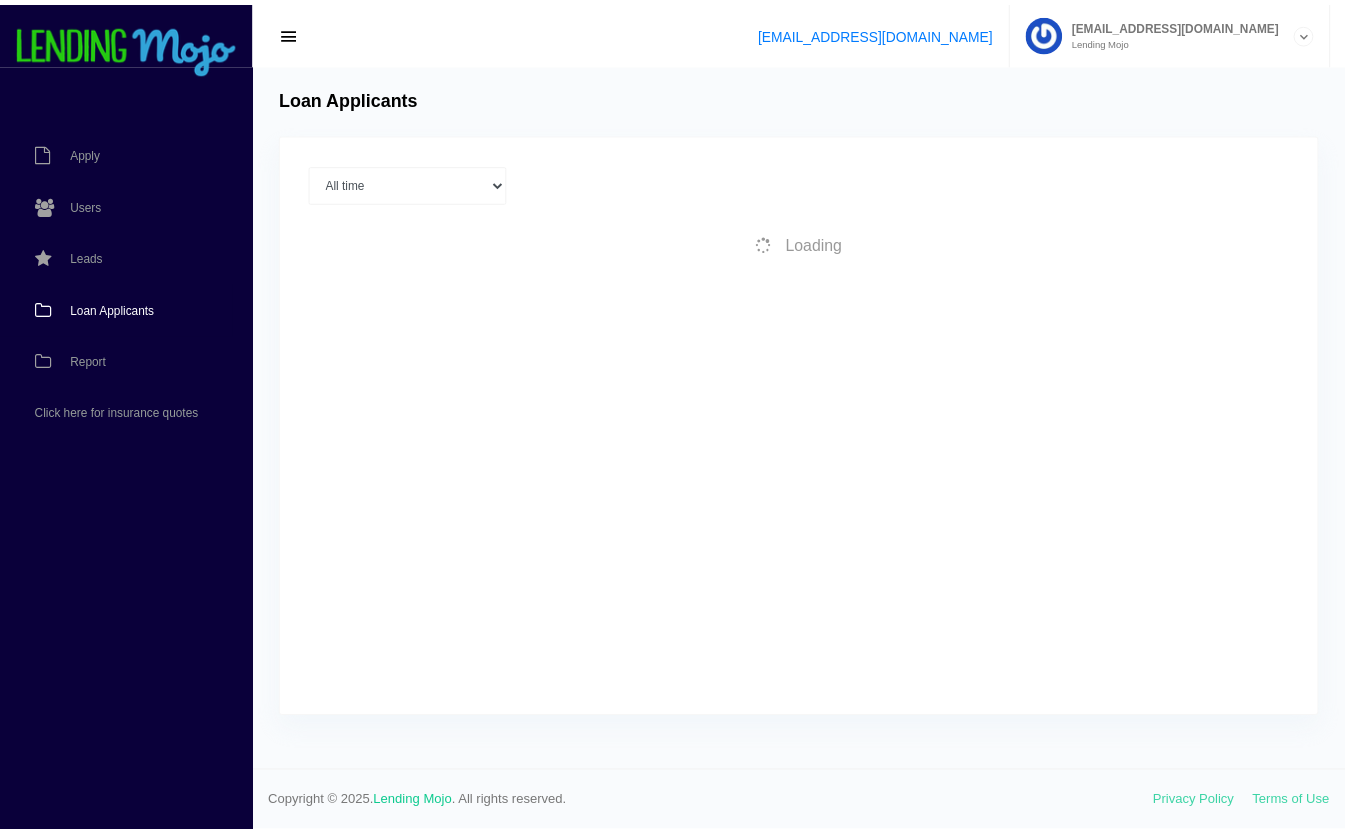 scroll, scrollTop: 0, scrollLeft: 0, axis: both 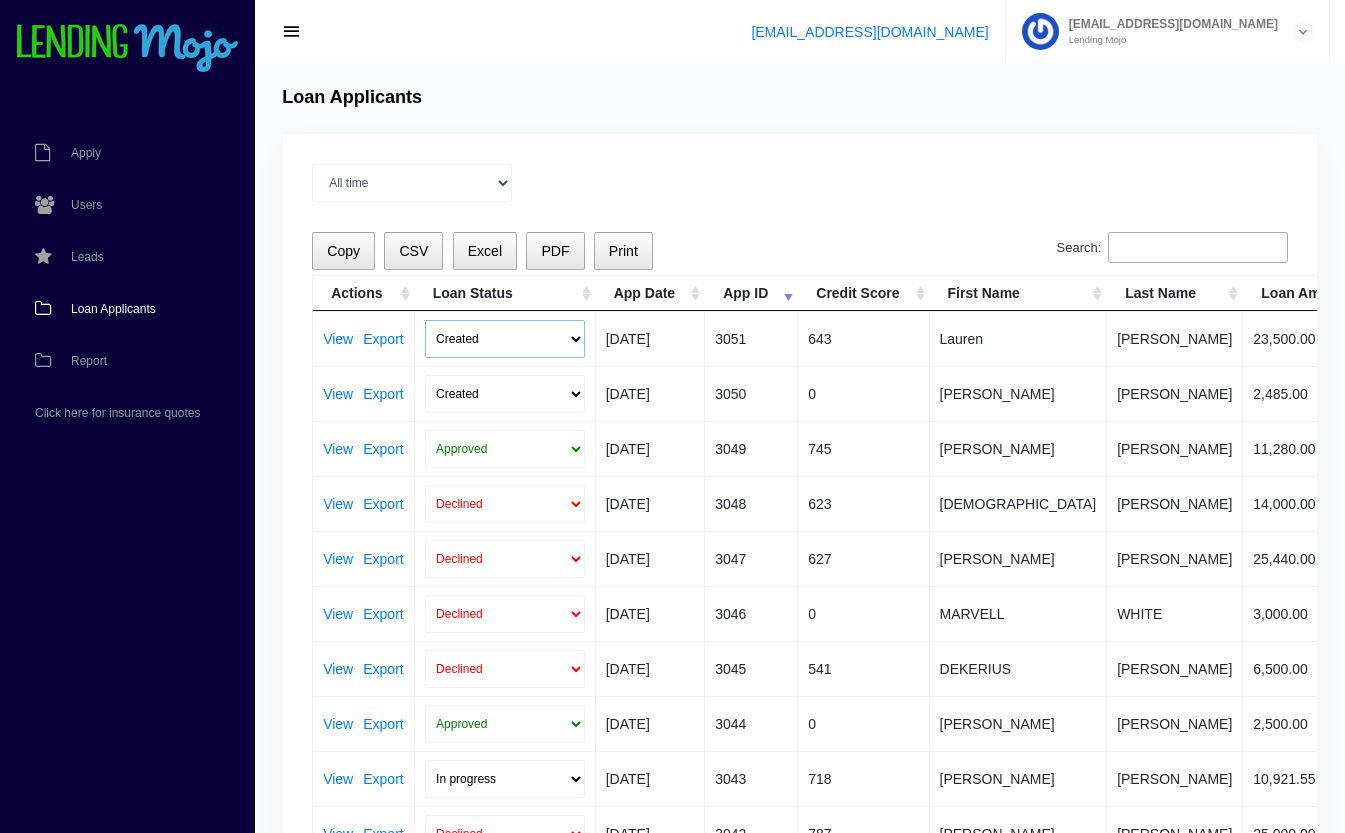 click on "Created Submitted" at bounding box center [505, 339] 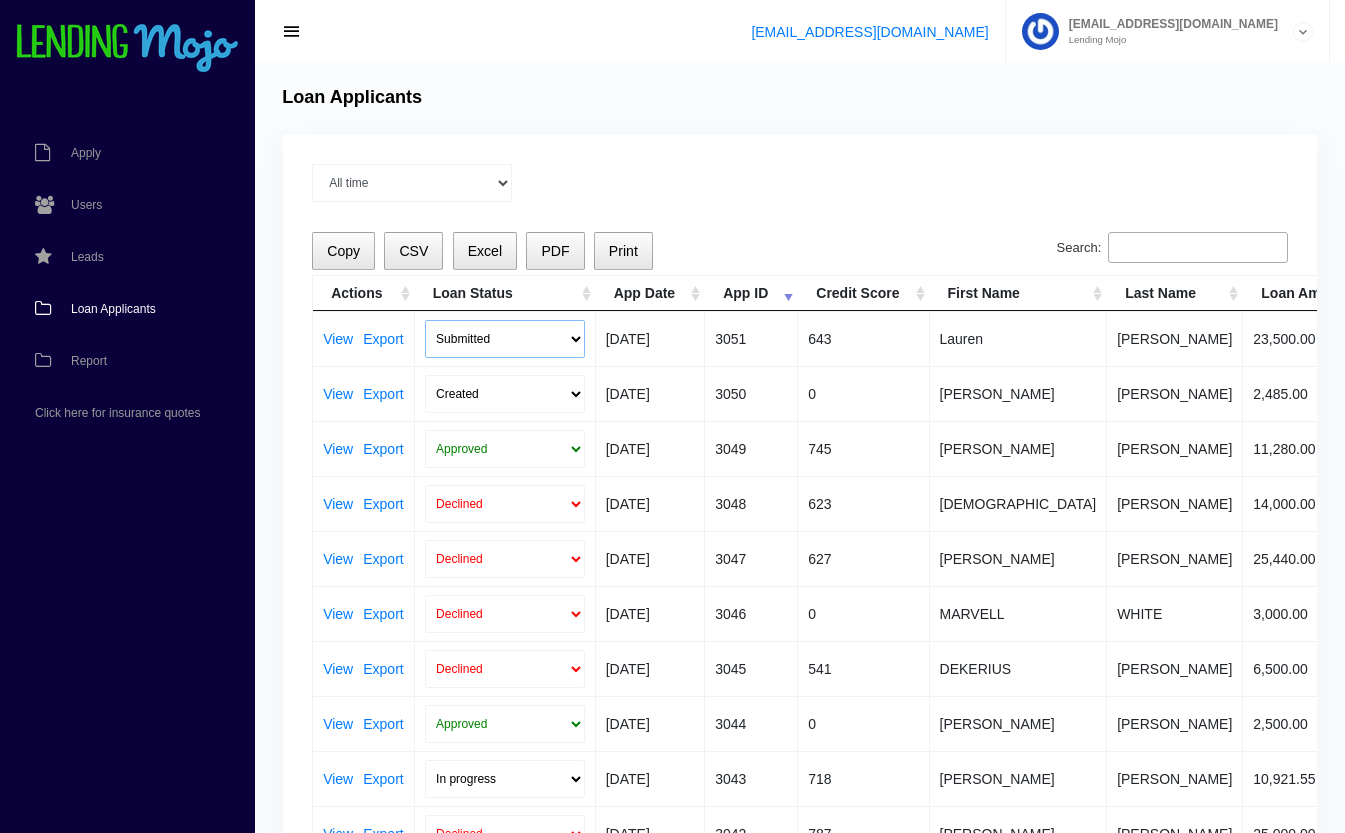 click on "Created Submitted" at bounding box center [505, 339] 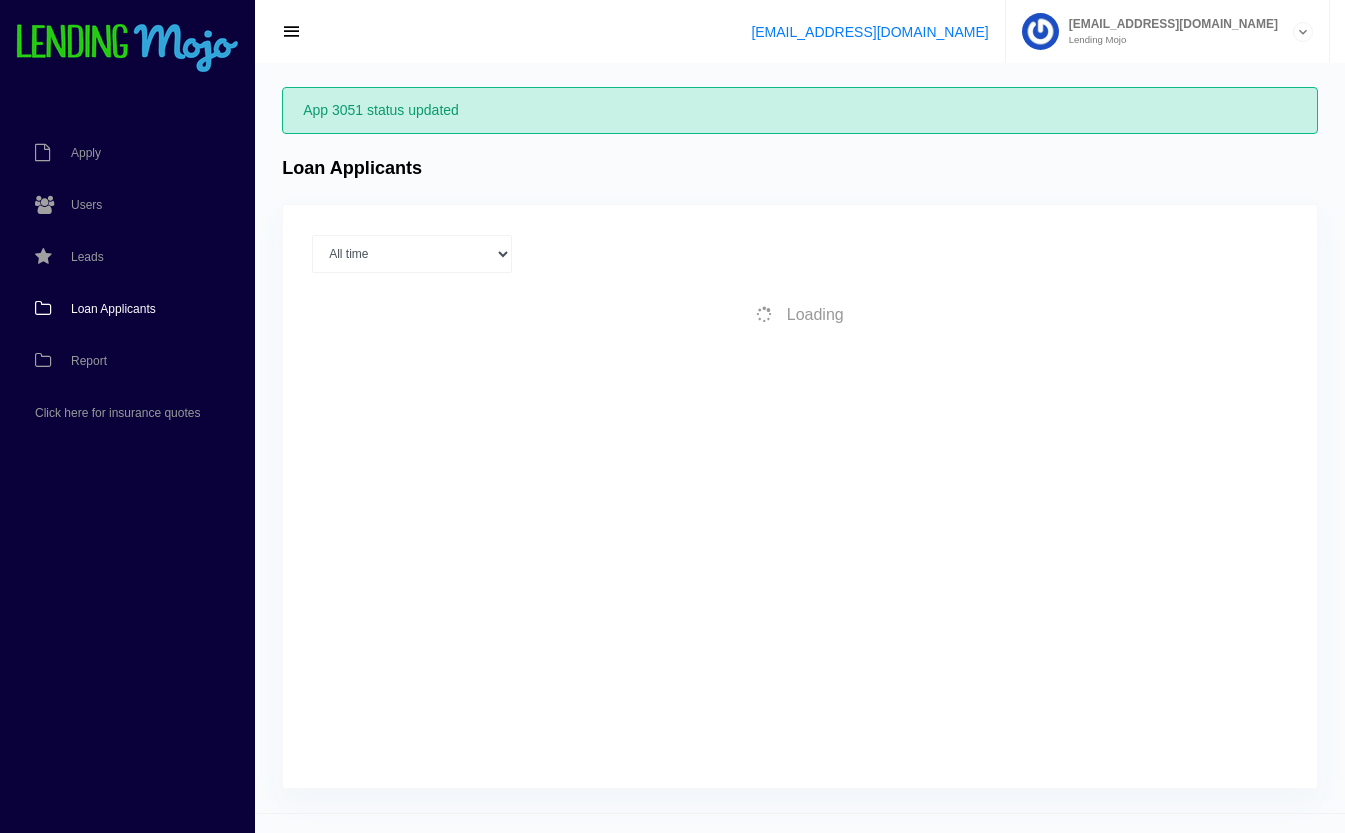 scroll, scrollTop: 0, scrollLeft: 0, axis: both 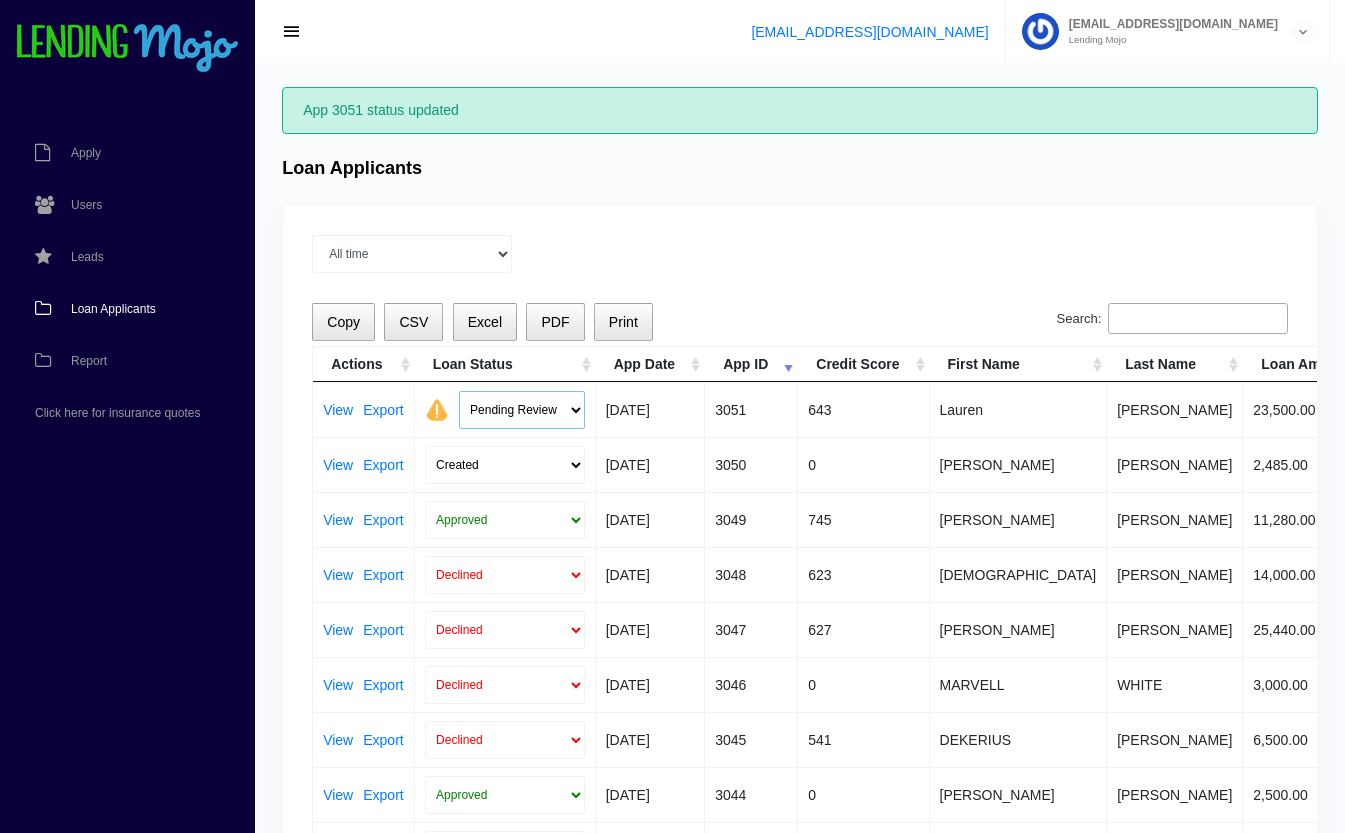 click on "Pending Review Approve Decline Unqualified" at bounding box center [522, 410] 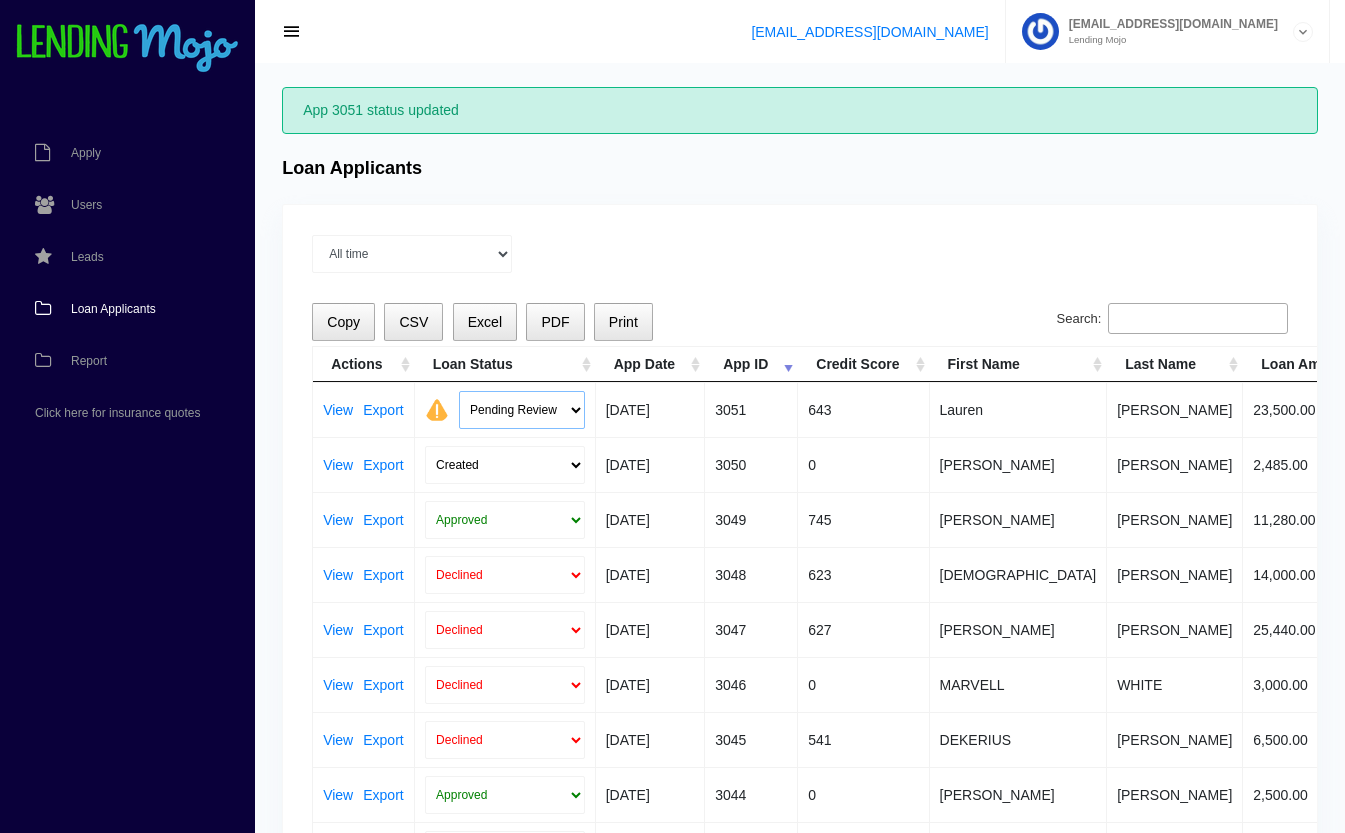 select on "declined" 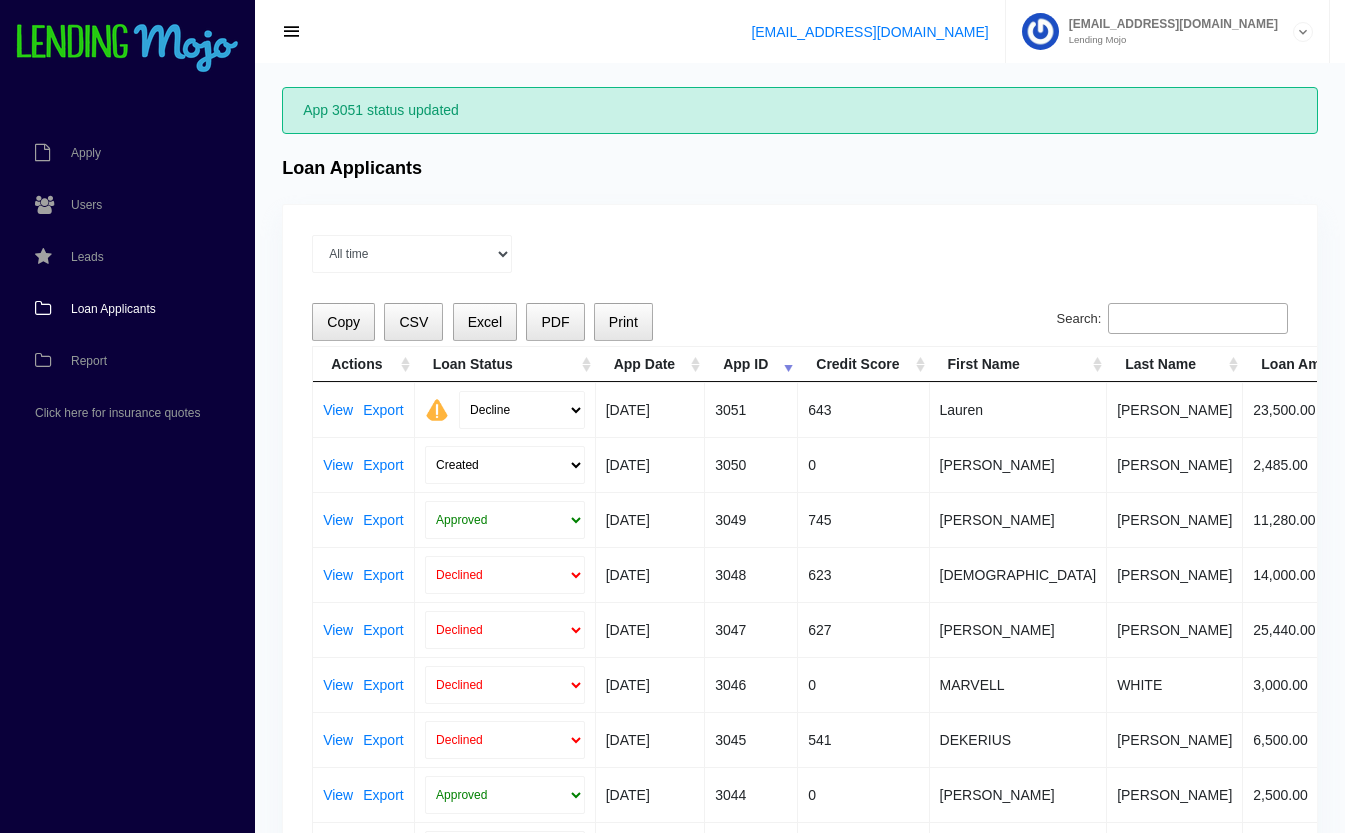 click on "Pending Review Approve Decline Unqualified" at bounding box center (522, 410) 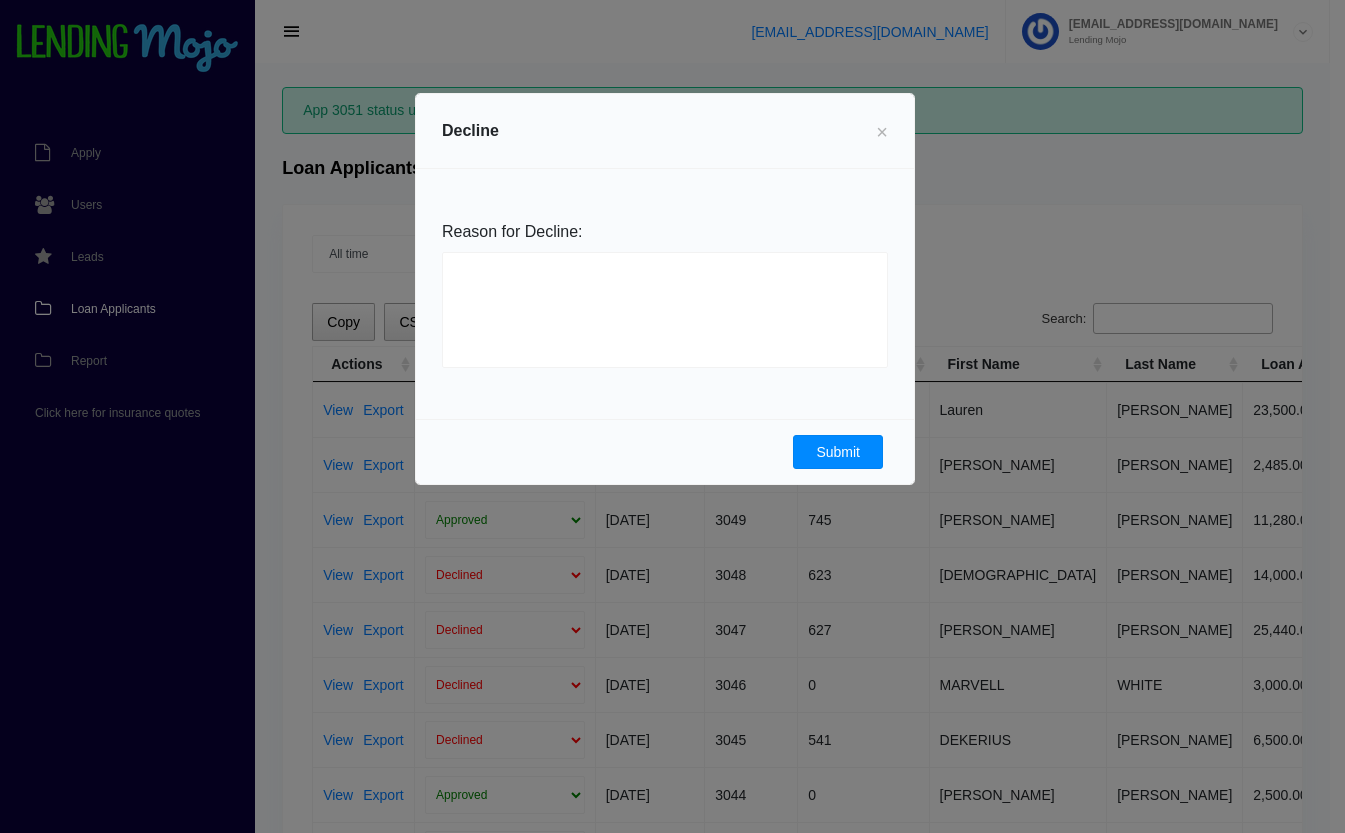 click on "Submit" at bounding box center [838, 452] 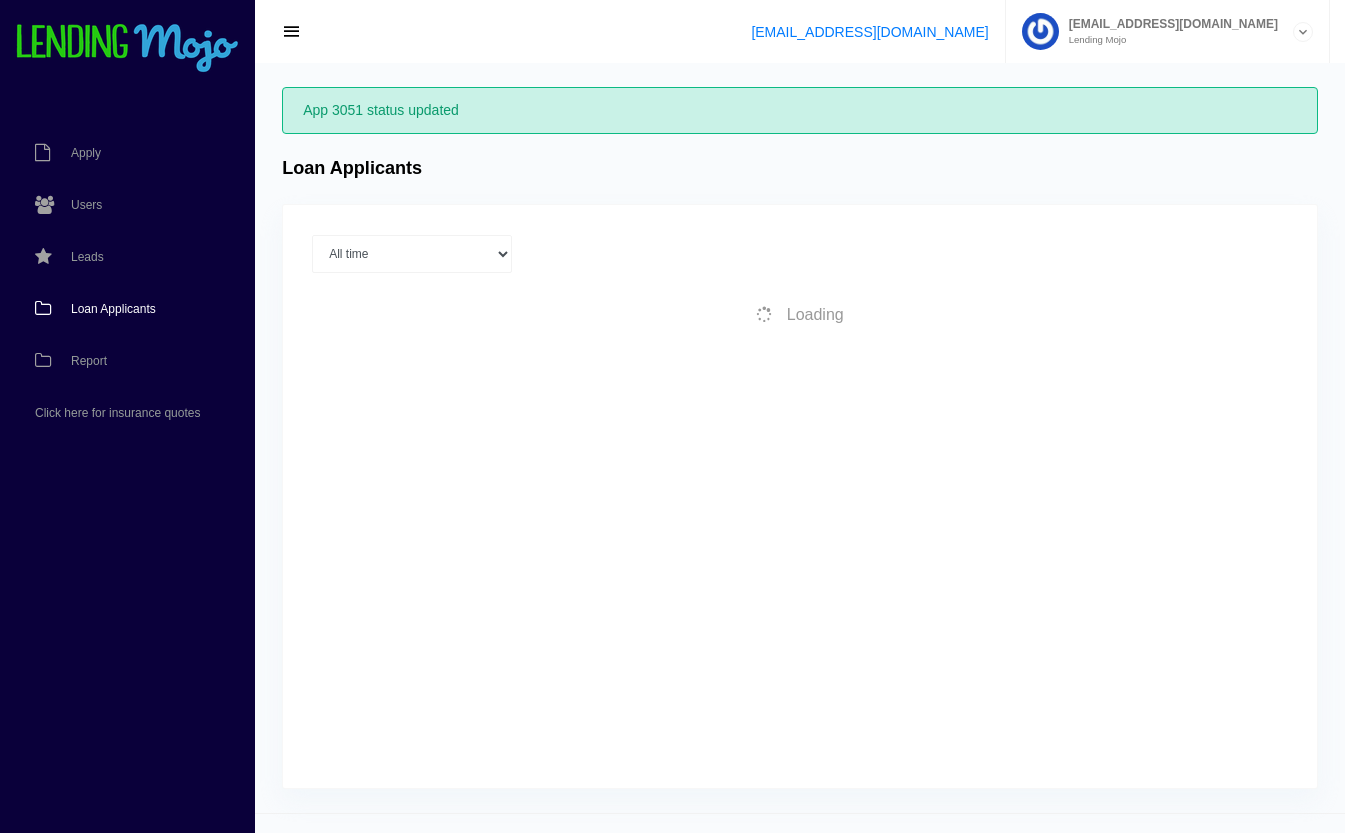 scroll, scrollTop: 0, scrollLeft: 0, axis: both 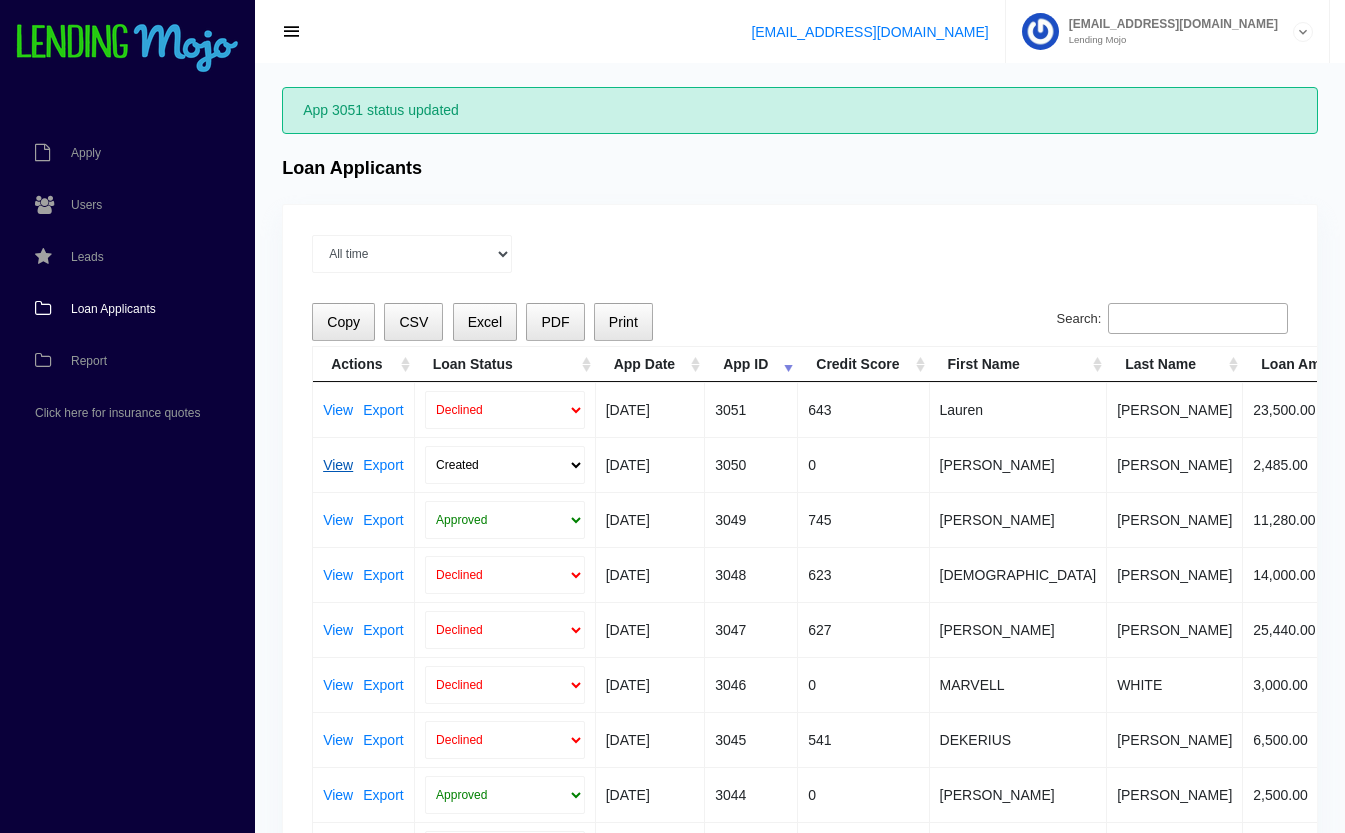 click on "View" at bounding box center (338, 465) 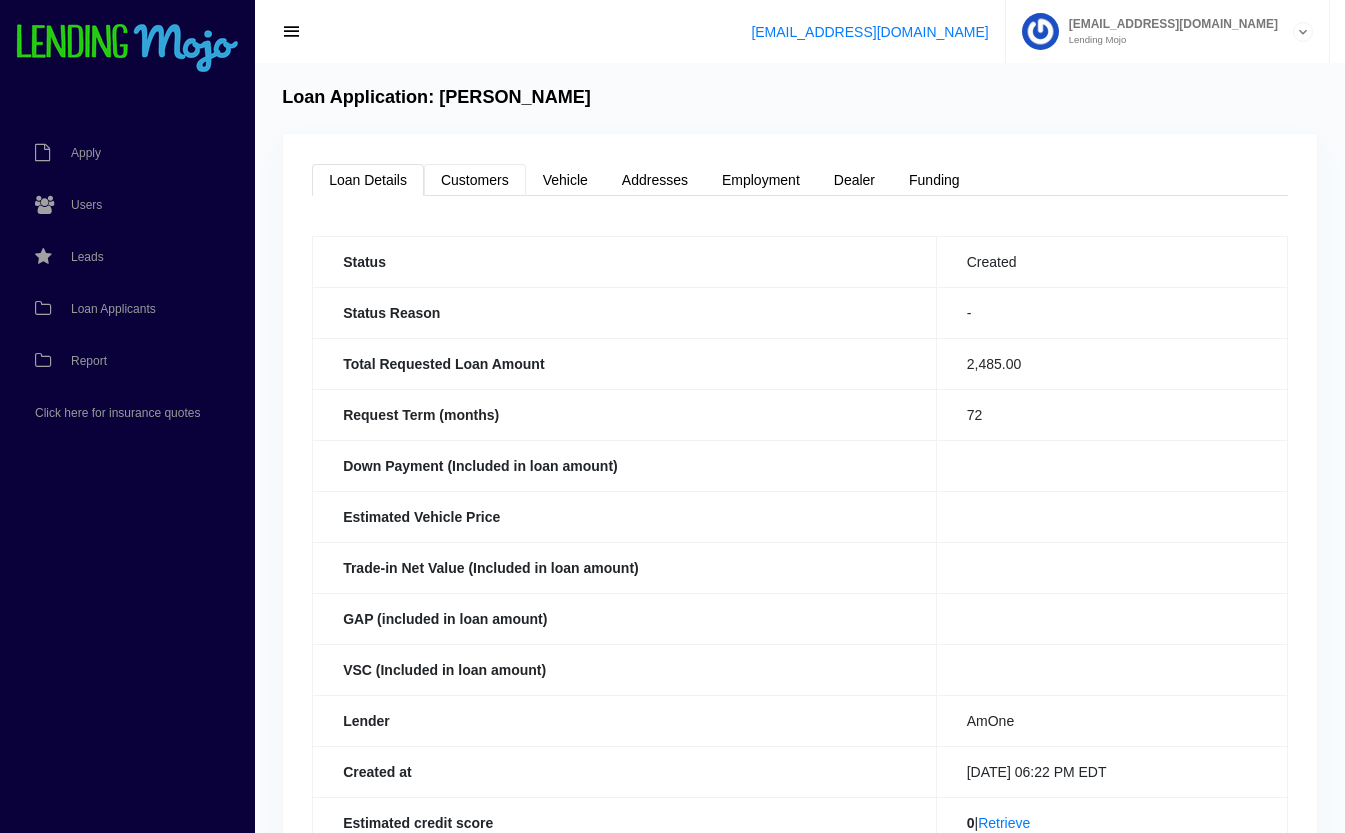 scroll, scrollTop: 0, scrollLeft: 0, axis: both 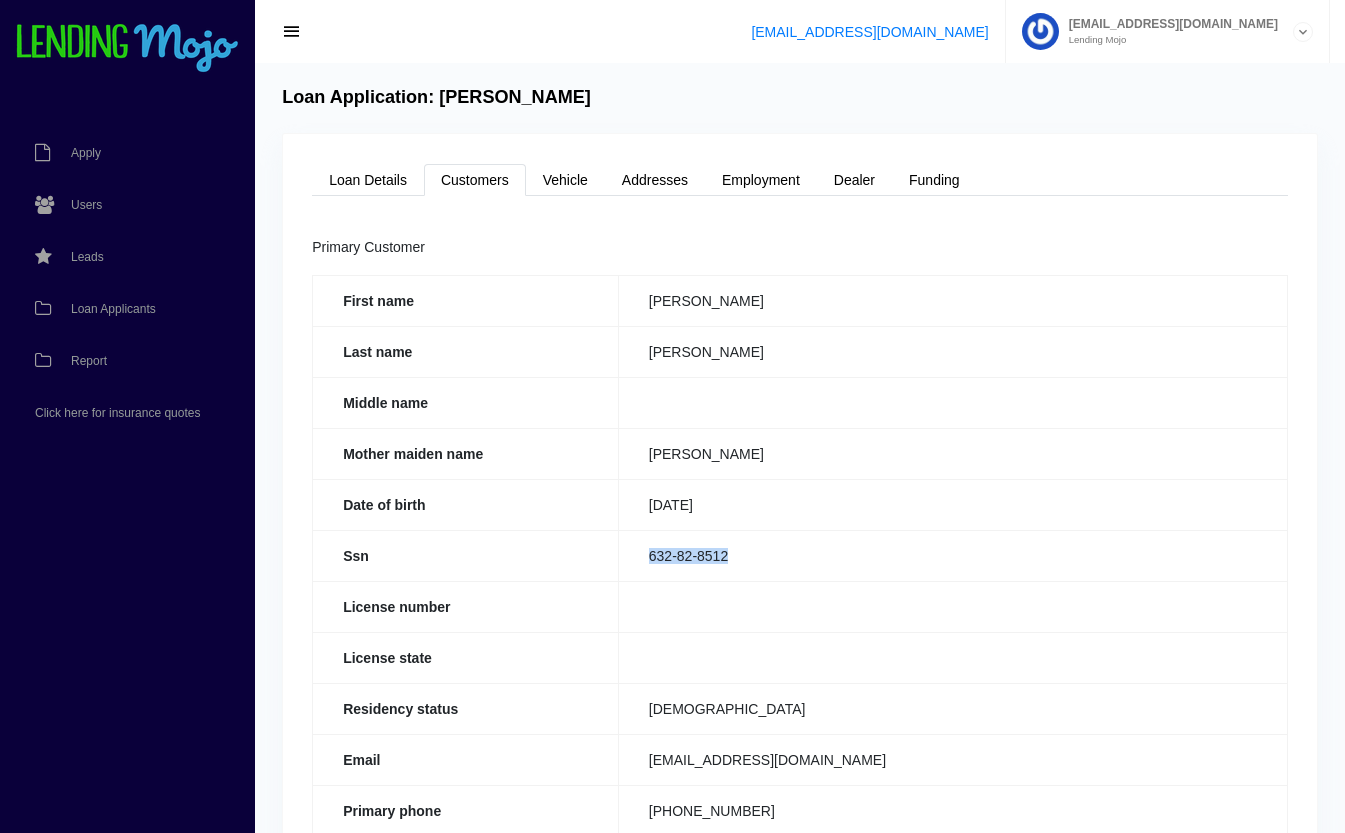 drag, startPoint x: 734, startPoint y: 553, endPoint x: 646, endPoint y: 562, distance: 88.45903 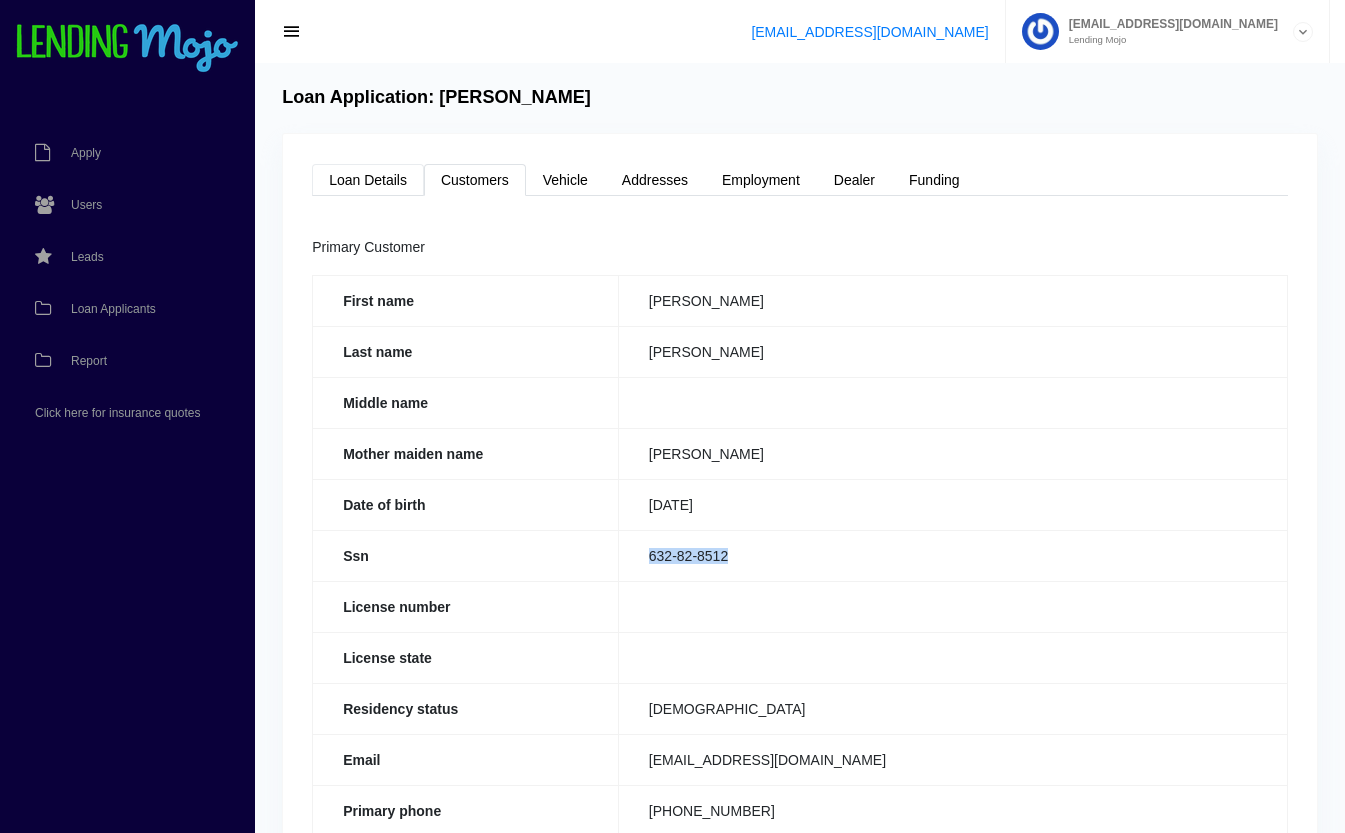 click on "Loan Details" at bounding box center [368, 180] 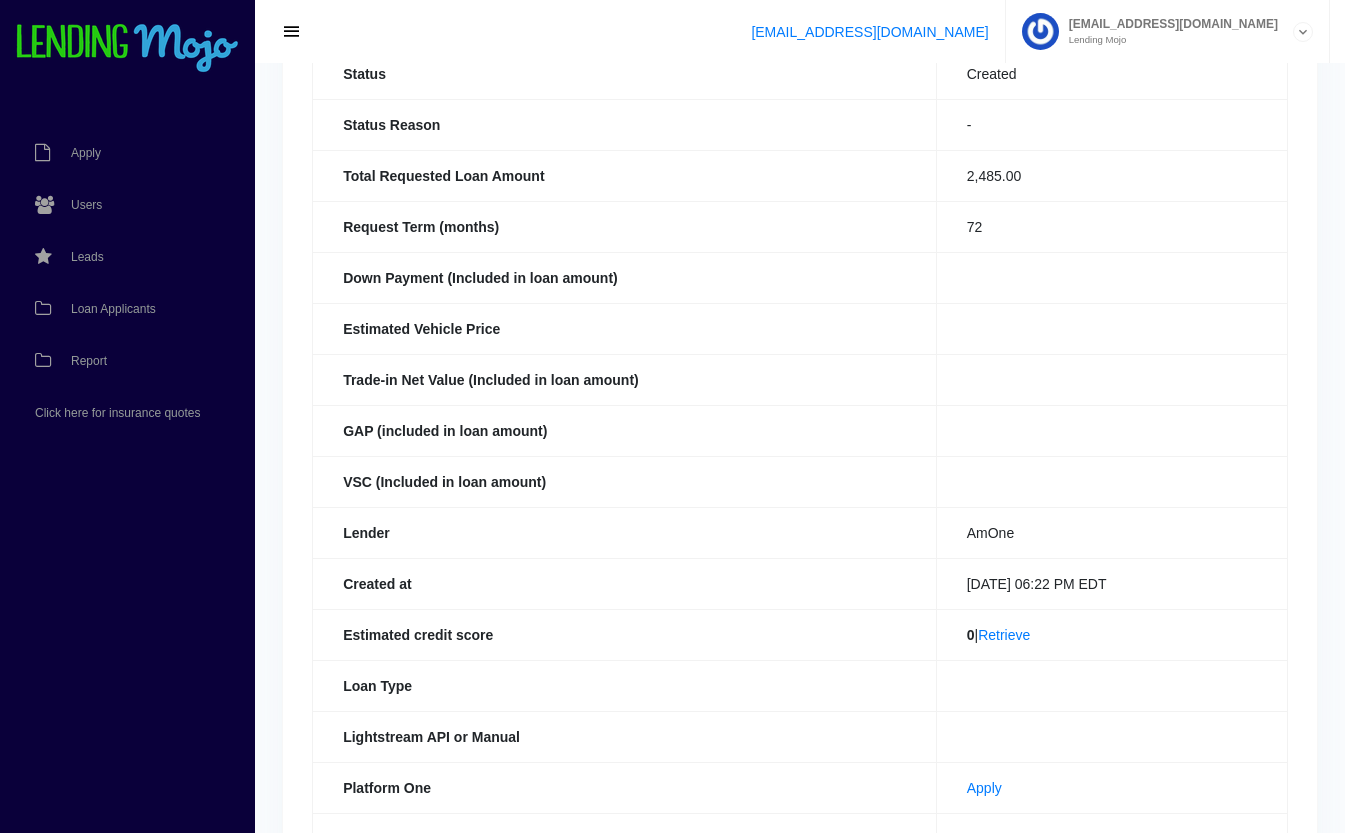 scroll, scrollTop: 437, scrollLeft: 0, axis: vertical 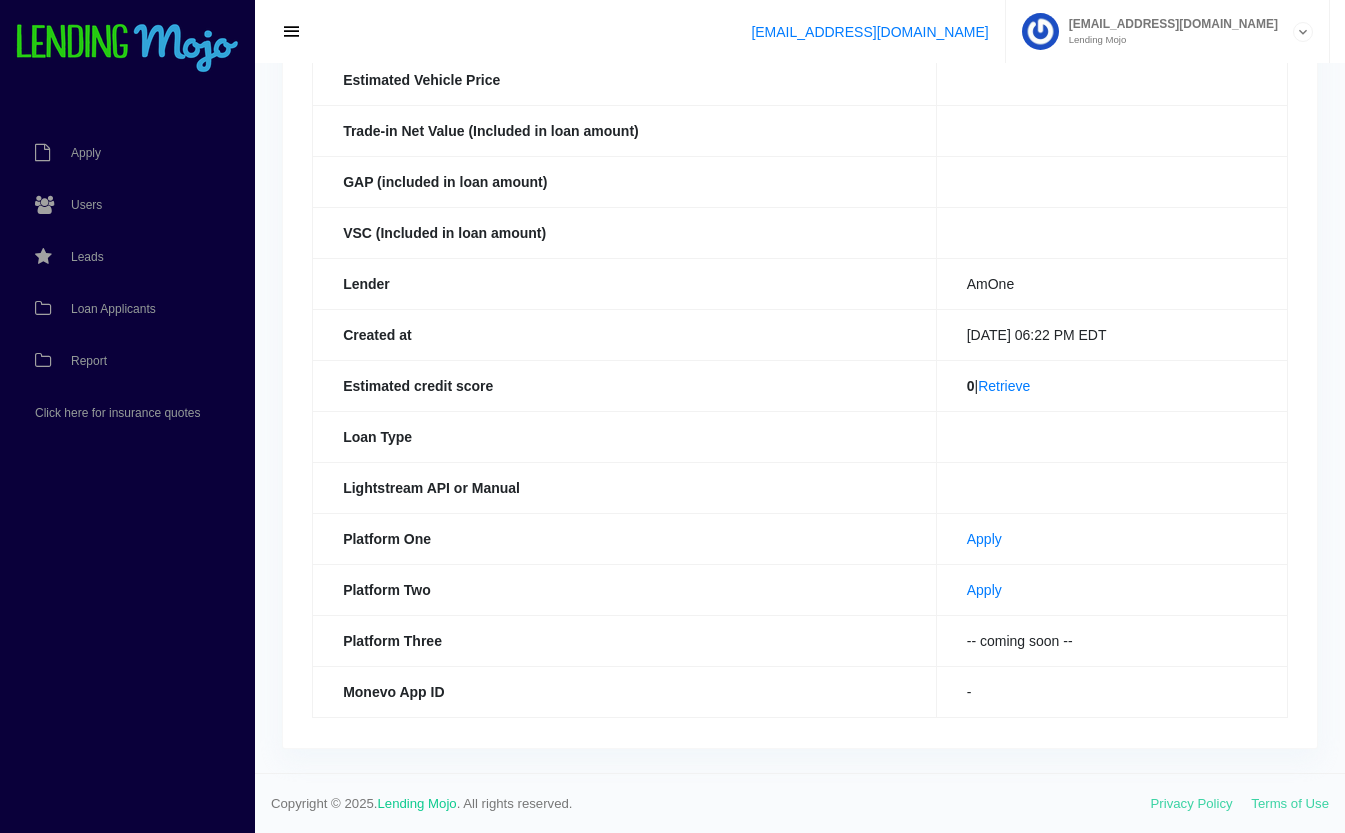 click on "Apply" at bounding box center (1111, 589) 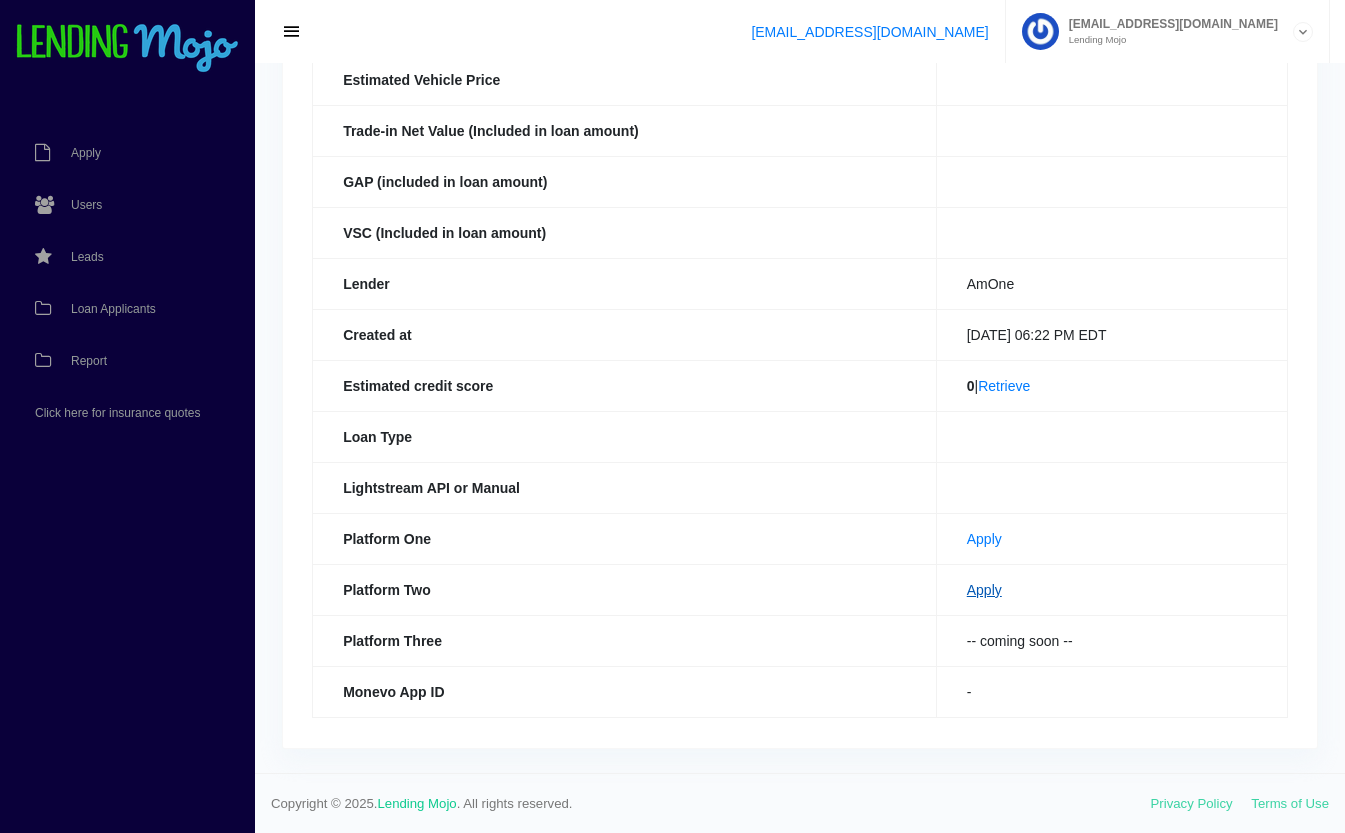 click on "Apply" at bounding box center (984, 590) 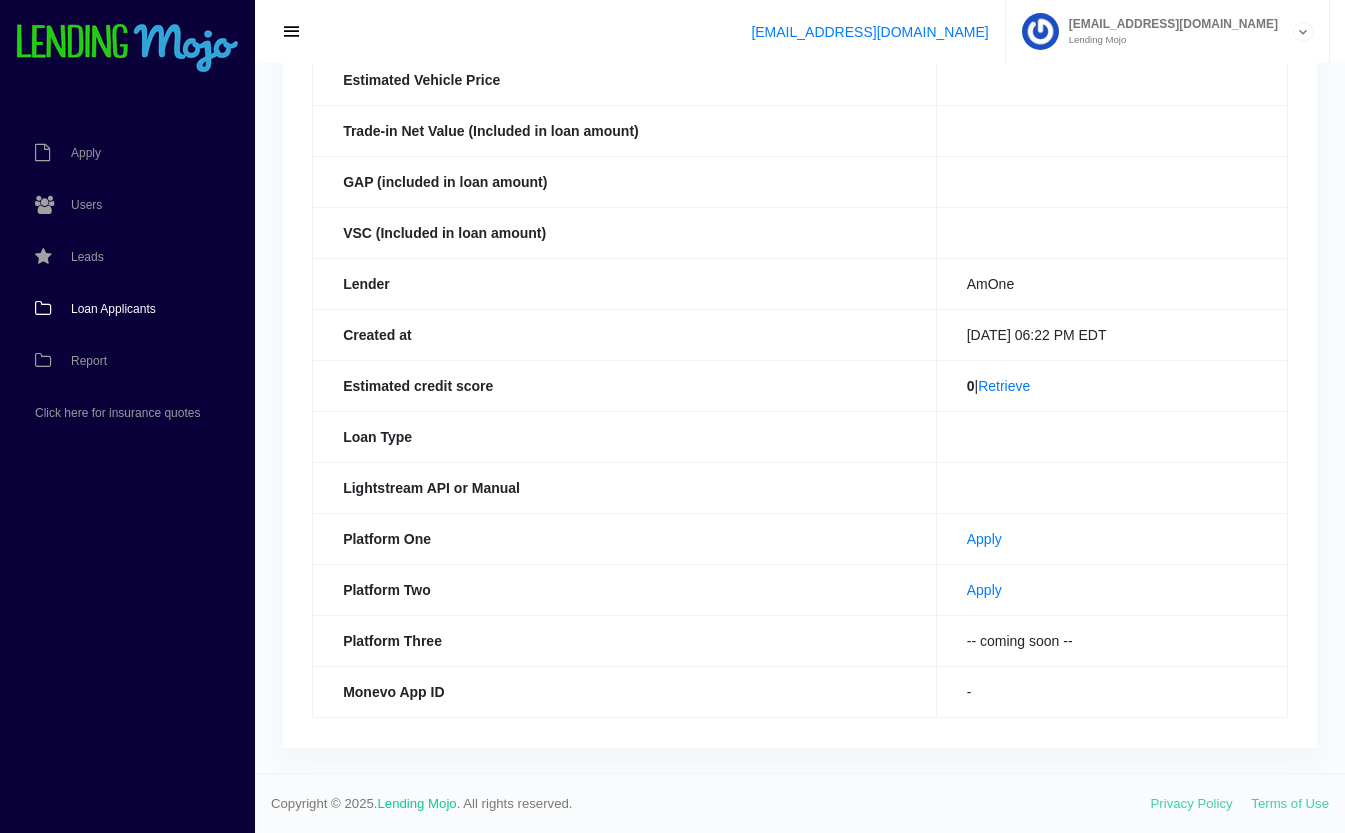 click on "Loan Applicants" at bounding box center [113, 309] 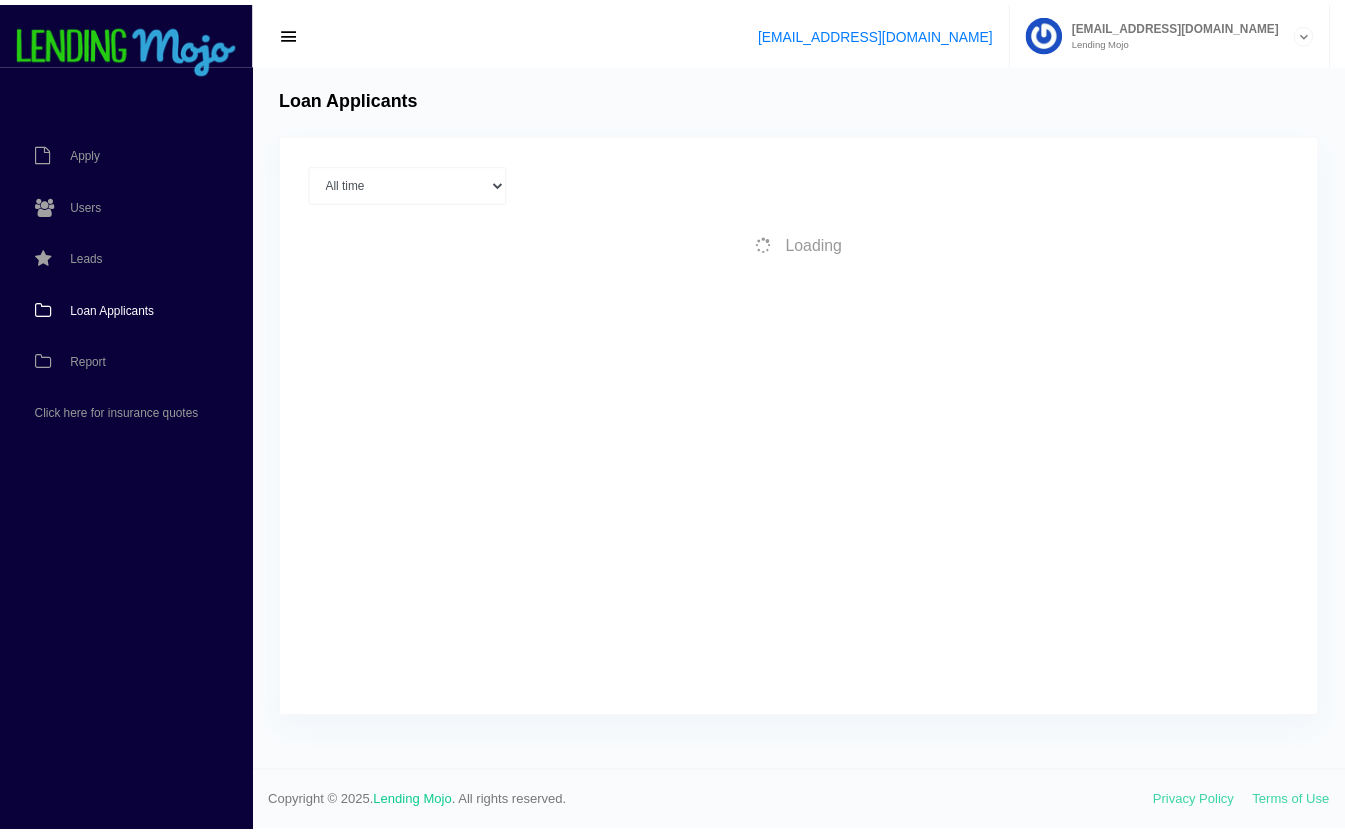 scroll, scrollTop: 0, scrollLeft: 0, axis: both 